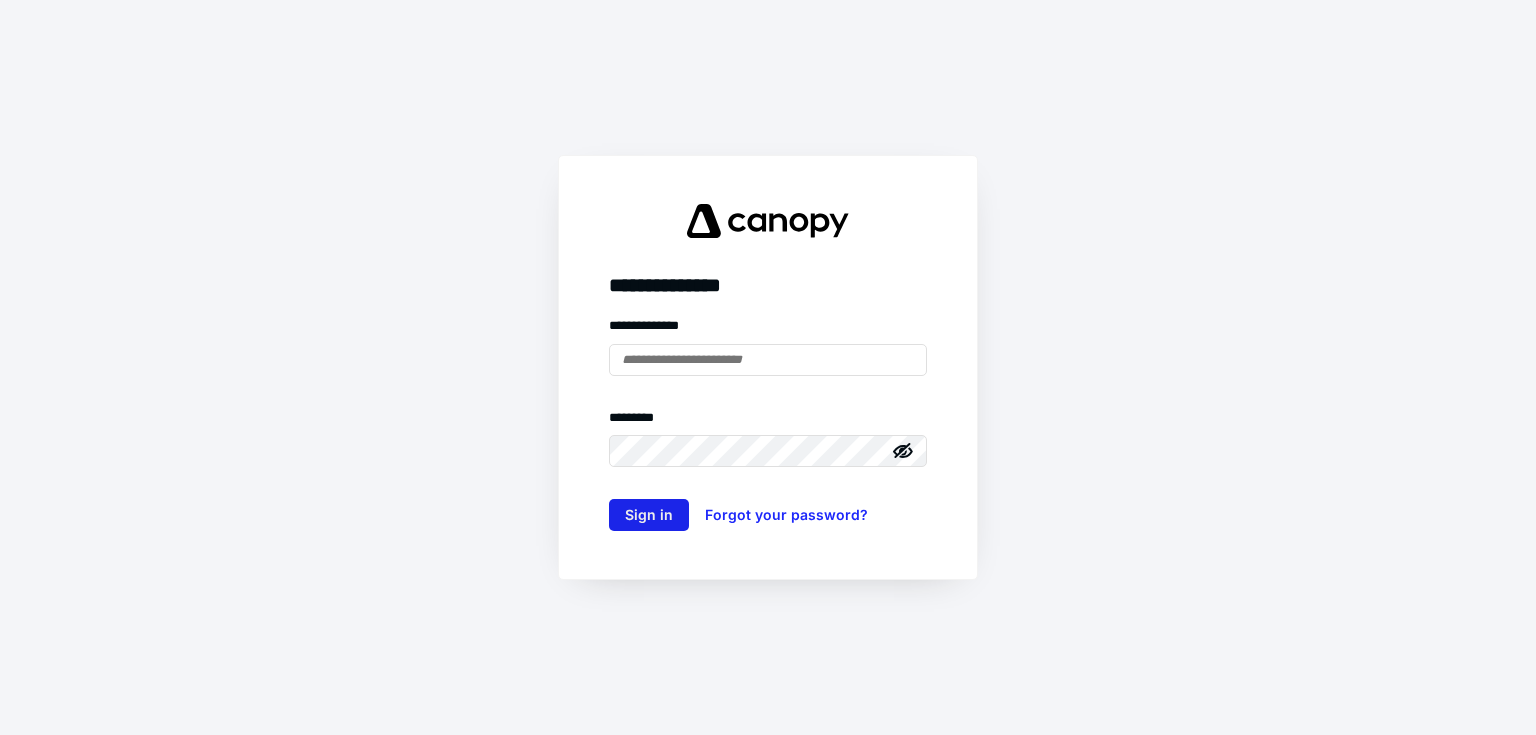 scroll, scrollTop: 0, scrollLeft: 0, axis: both 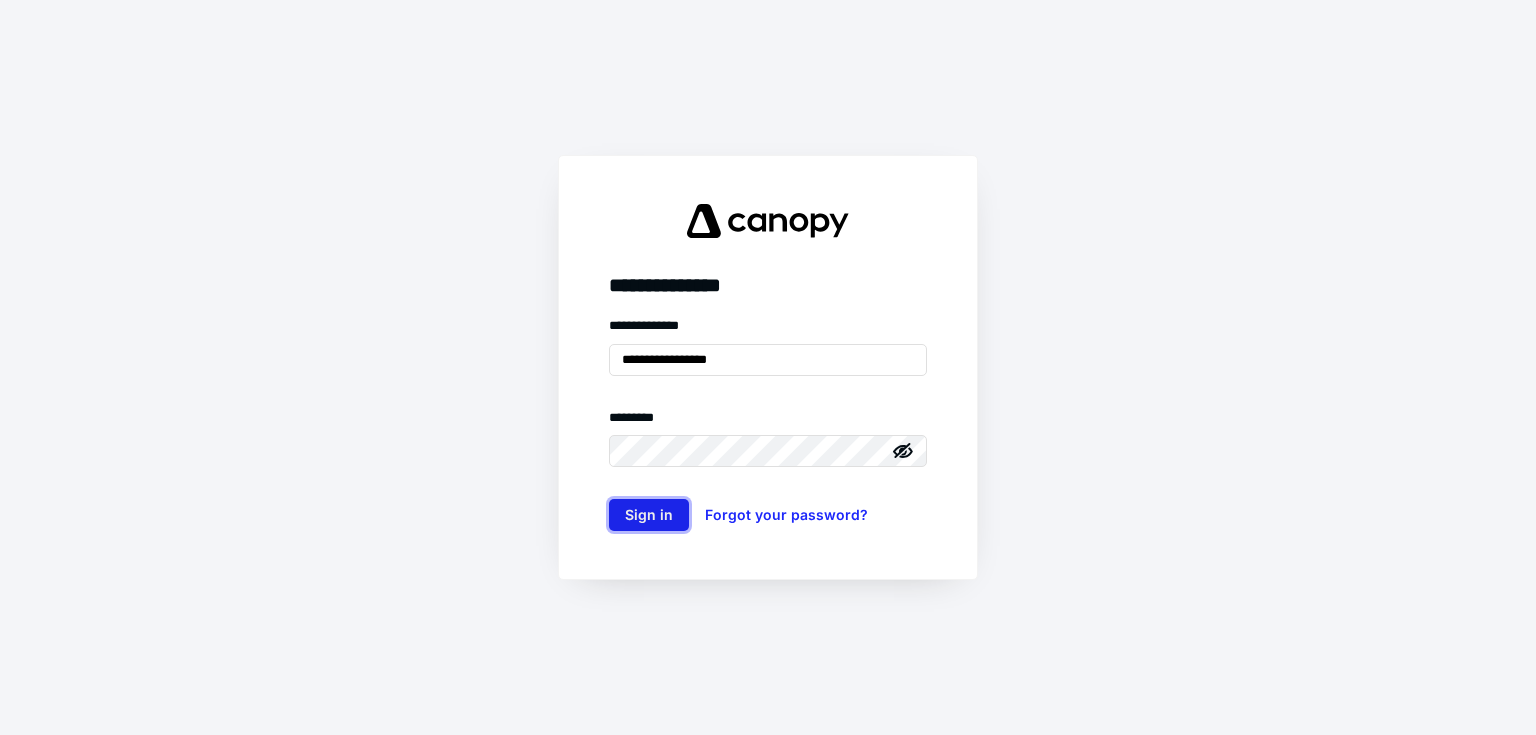 click on "Sign in" at bounding box center (649, 515) 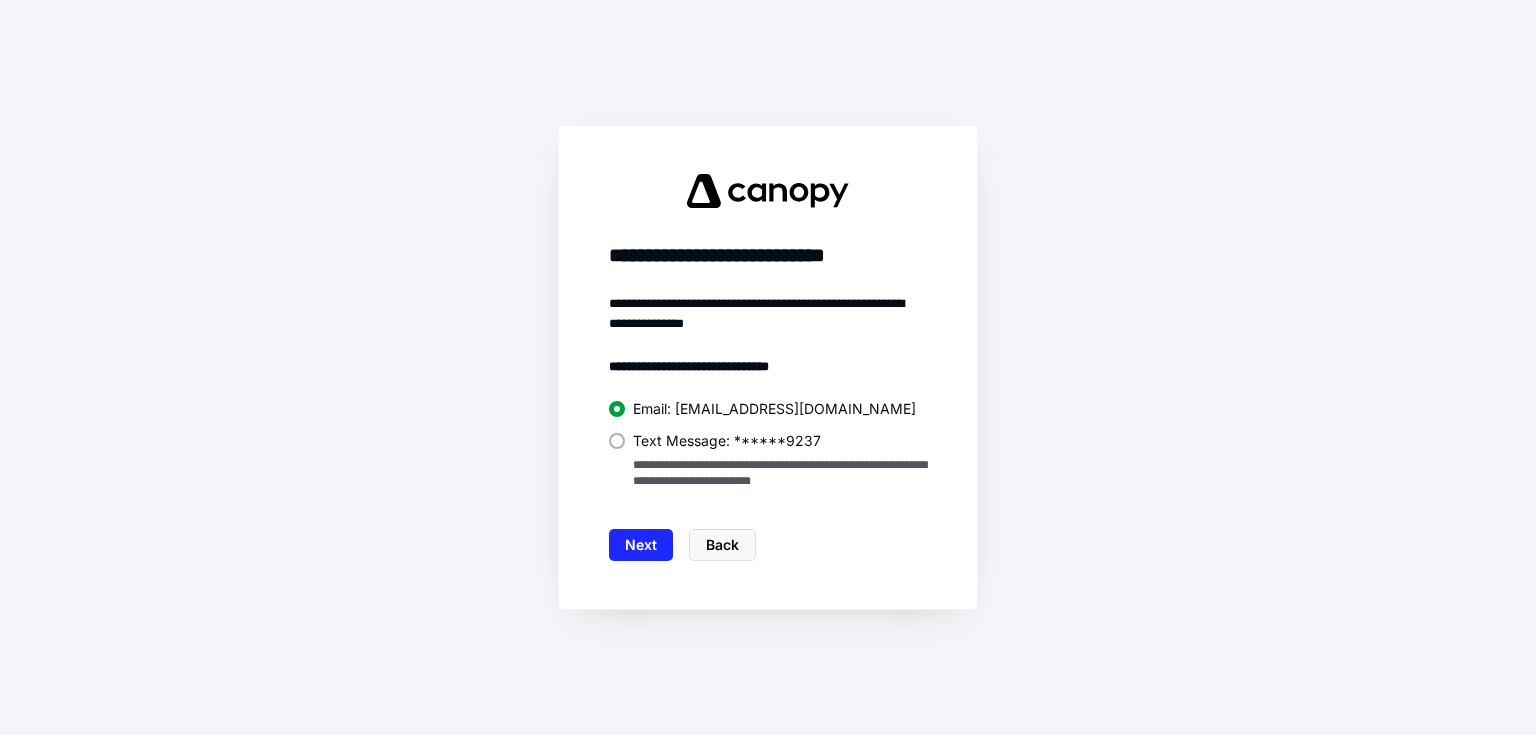 drag, startPoint x: 669, startPoint y: 444, endPoint x: 620, endPoint y: 444, distance: 49 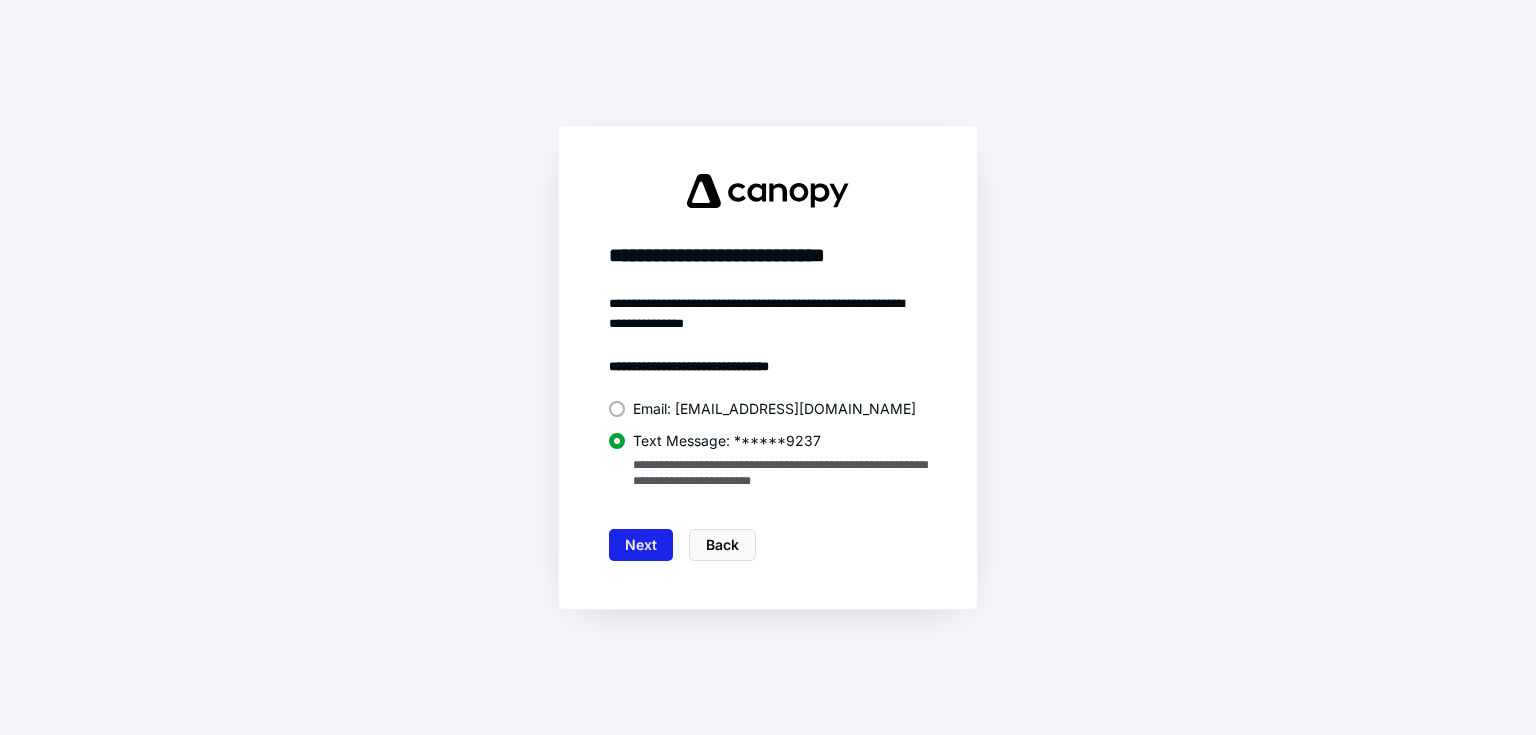 click on "Next" at bounding box center (641, 545) 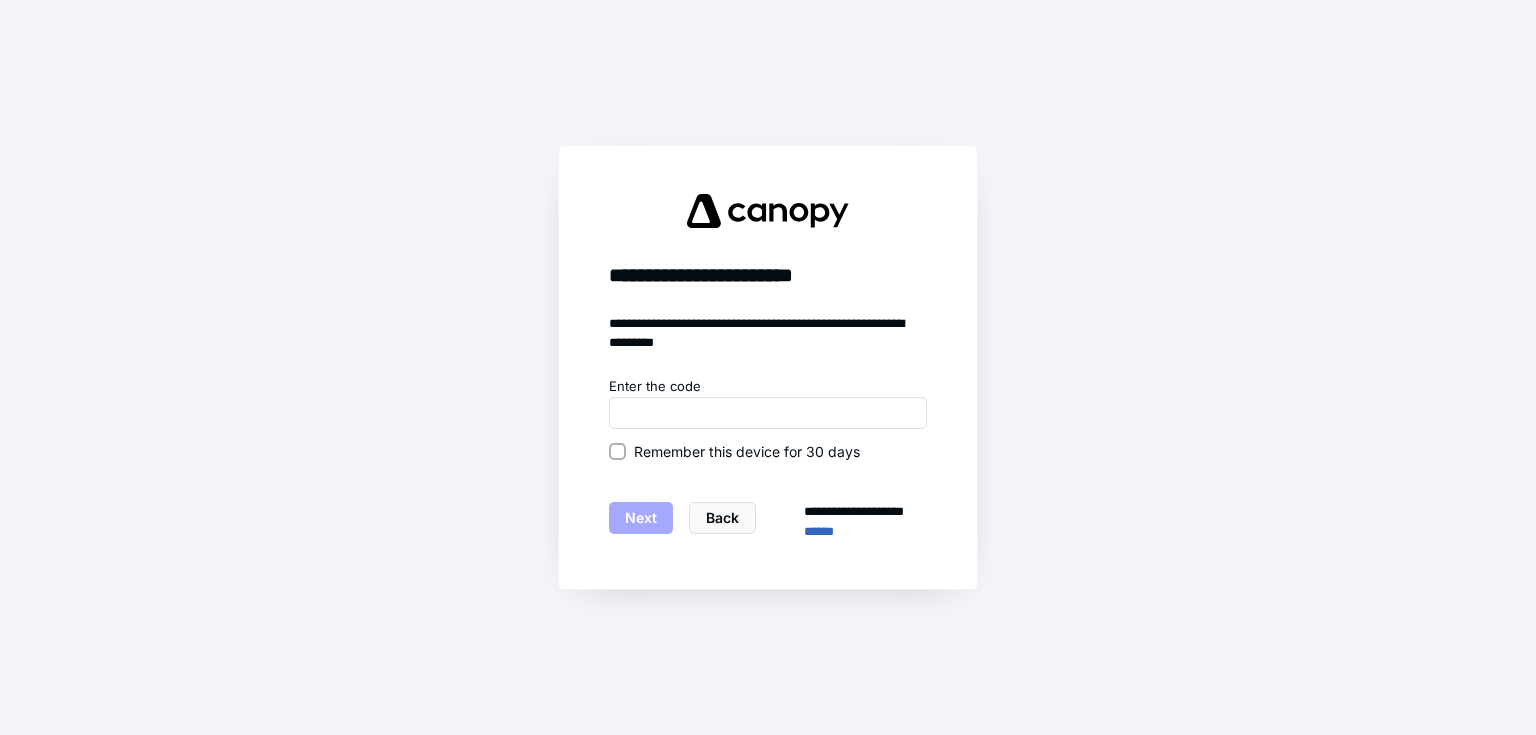 click on "**********" at bounding box center (768, 368) 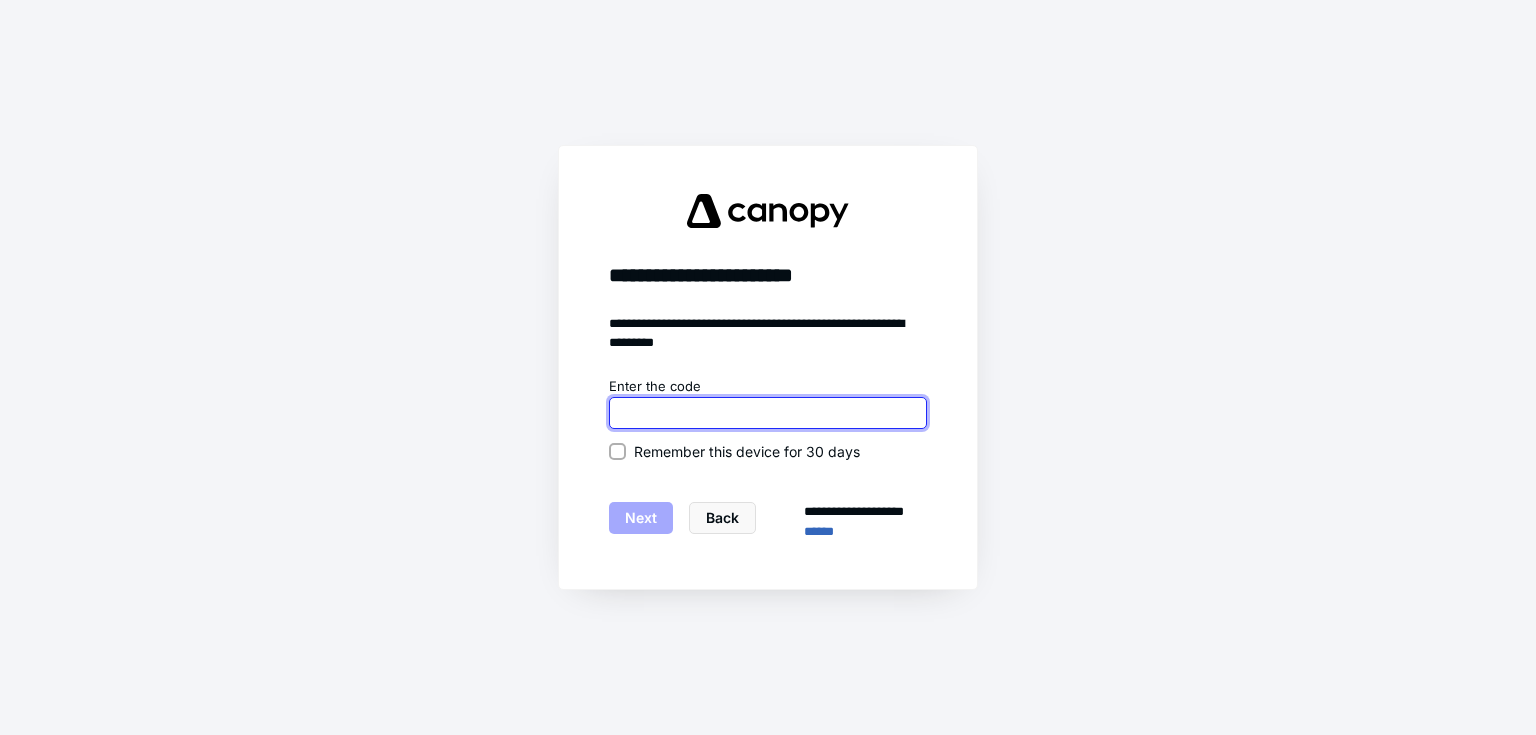 click at bounding box center (768, 413) 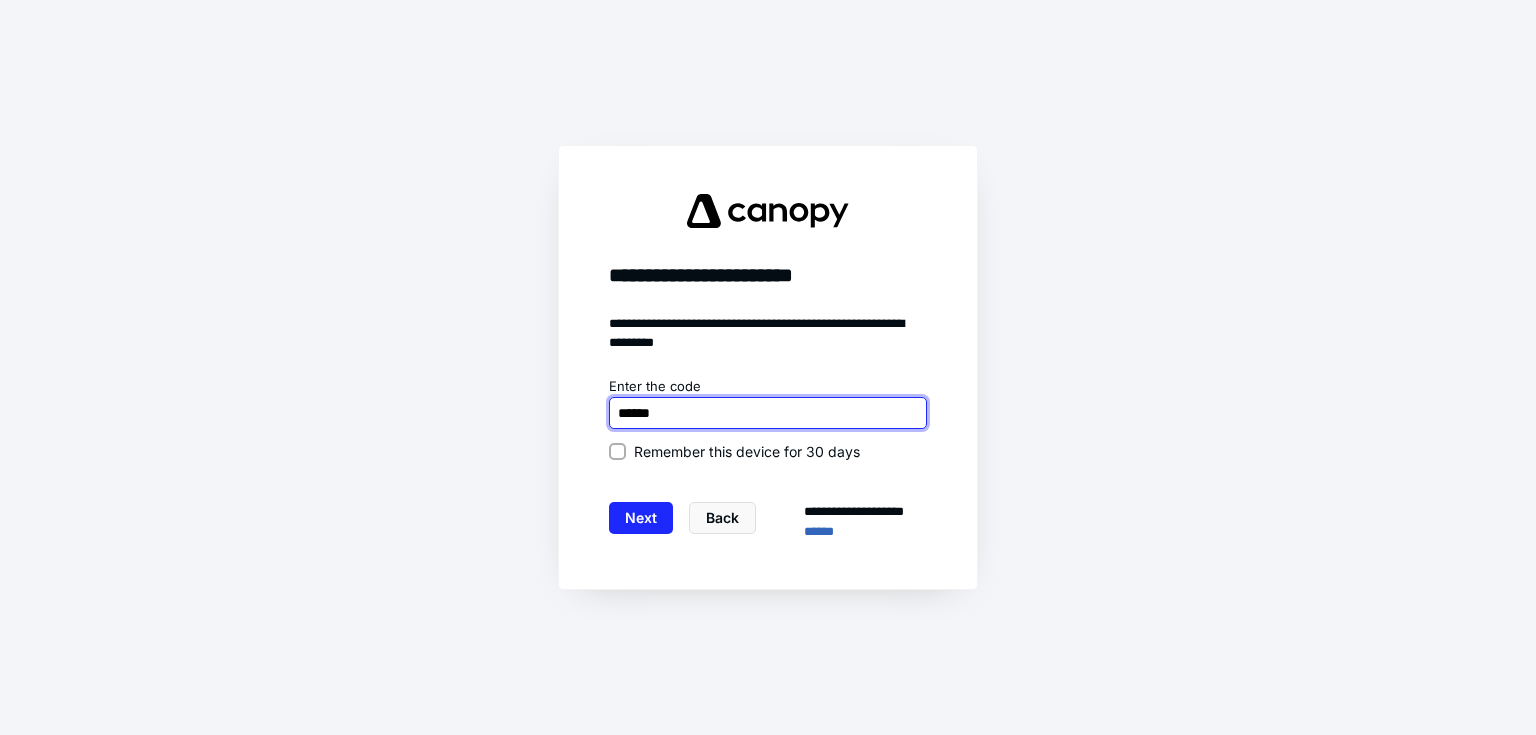 type on "******" 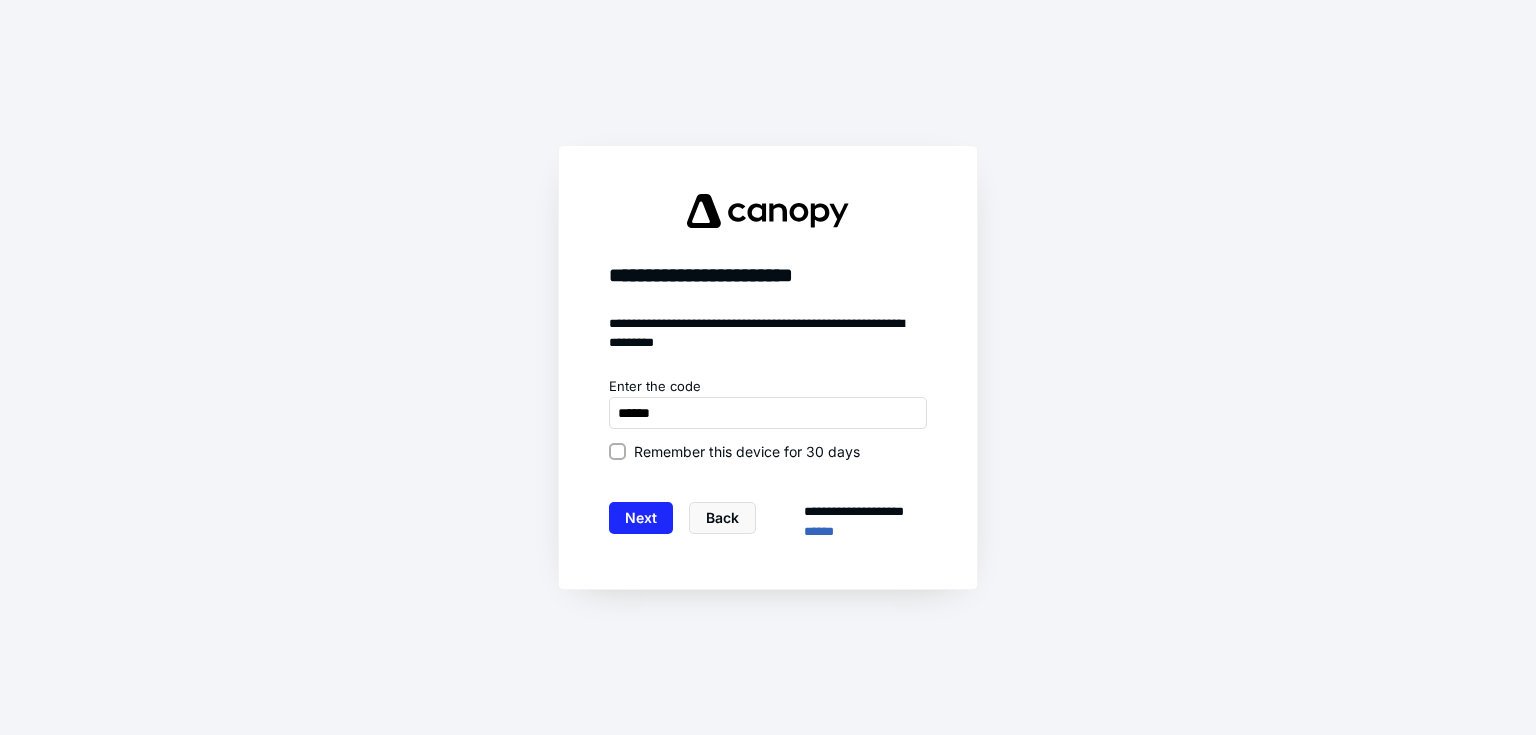 click 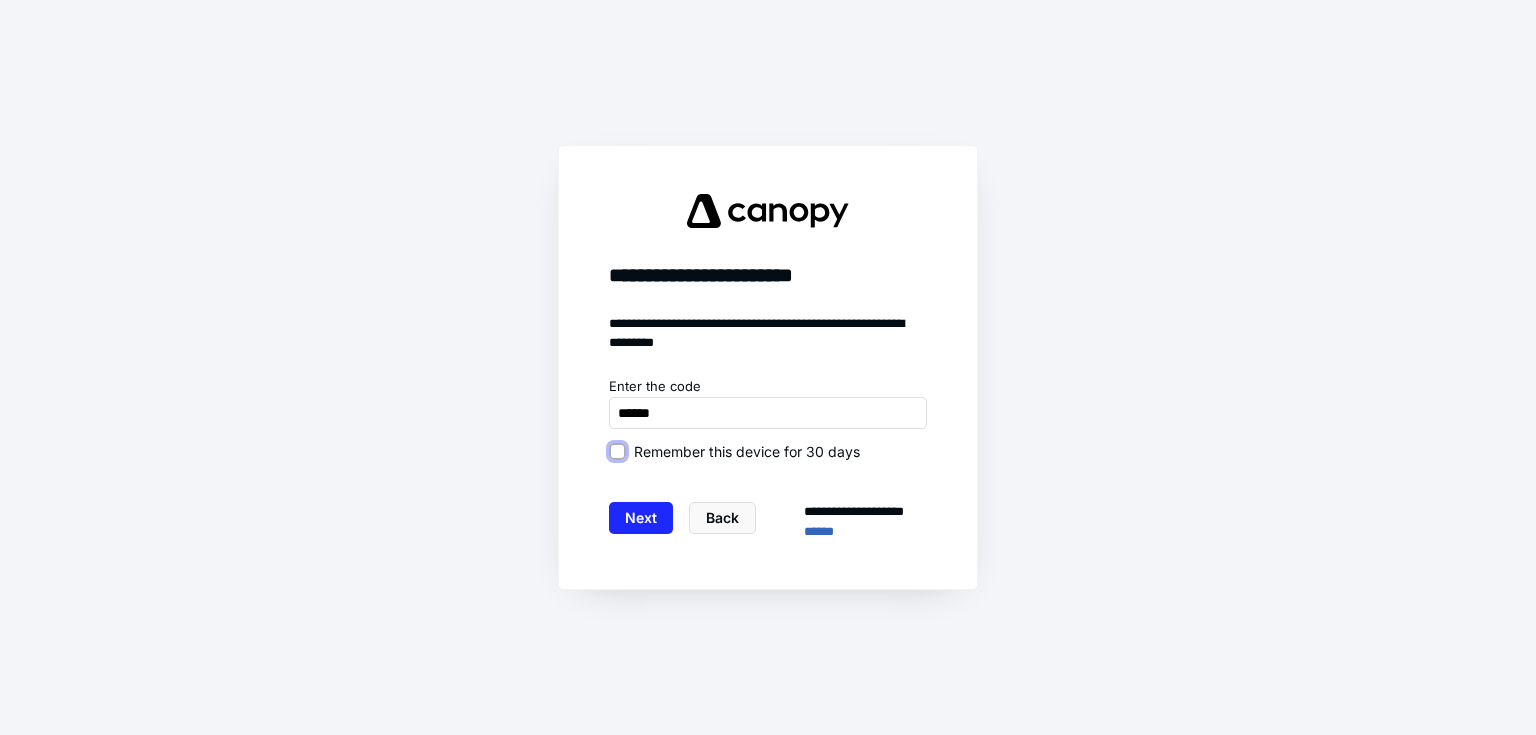 click on "Remember this device for 30 days" at bounding box center (617, 451) 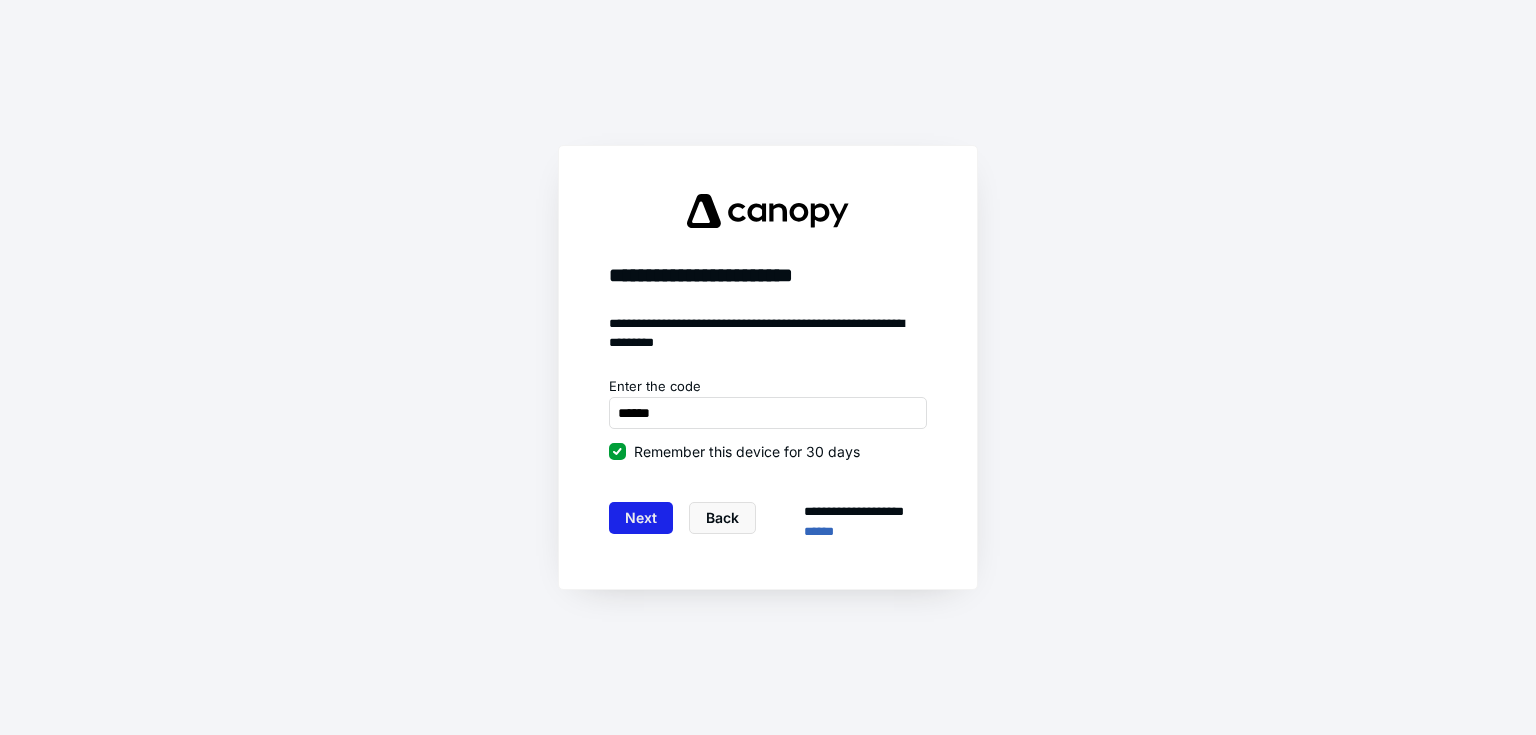 click on "Next" at bounding box center (641, 518) 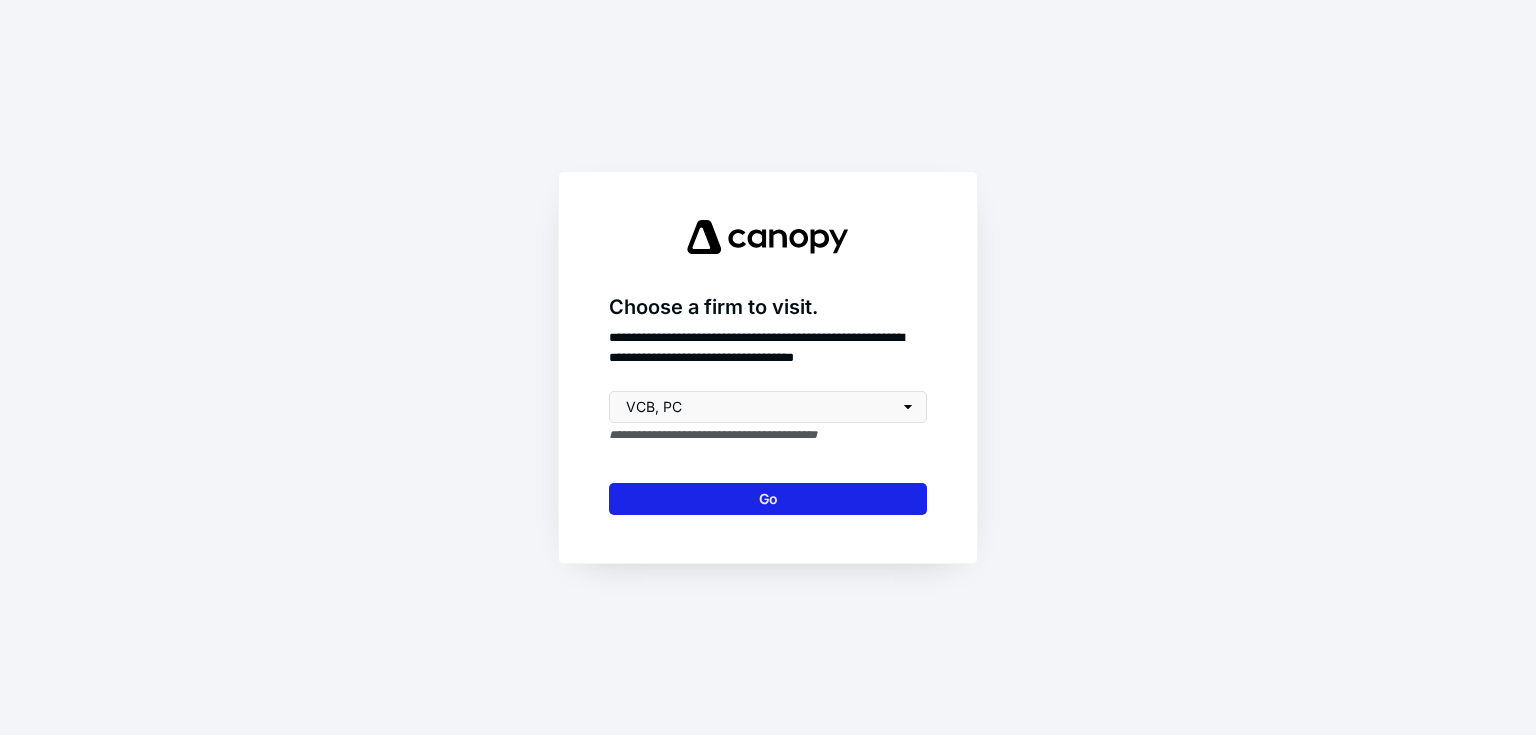 click on "Go" at bounding box center (768, 499) 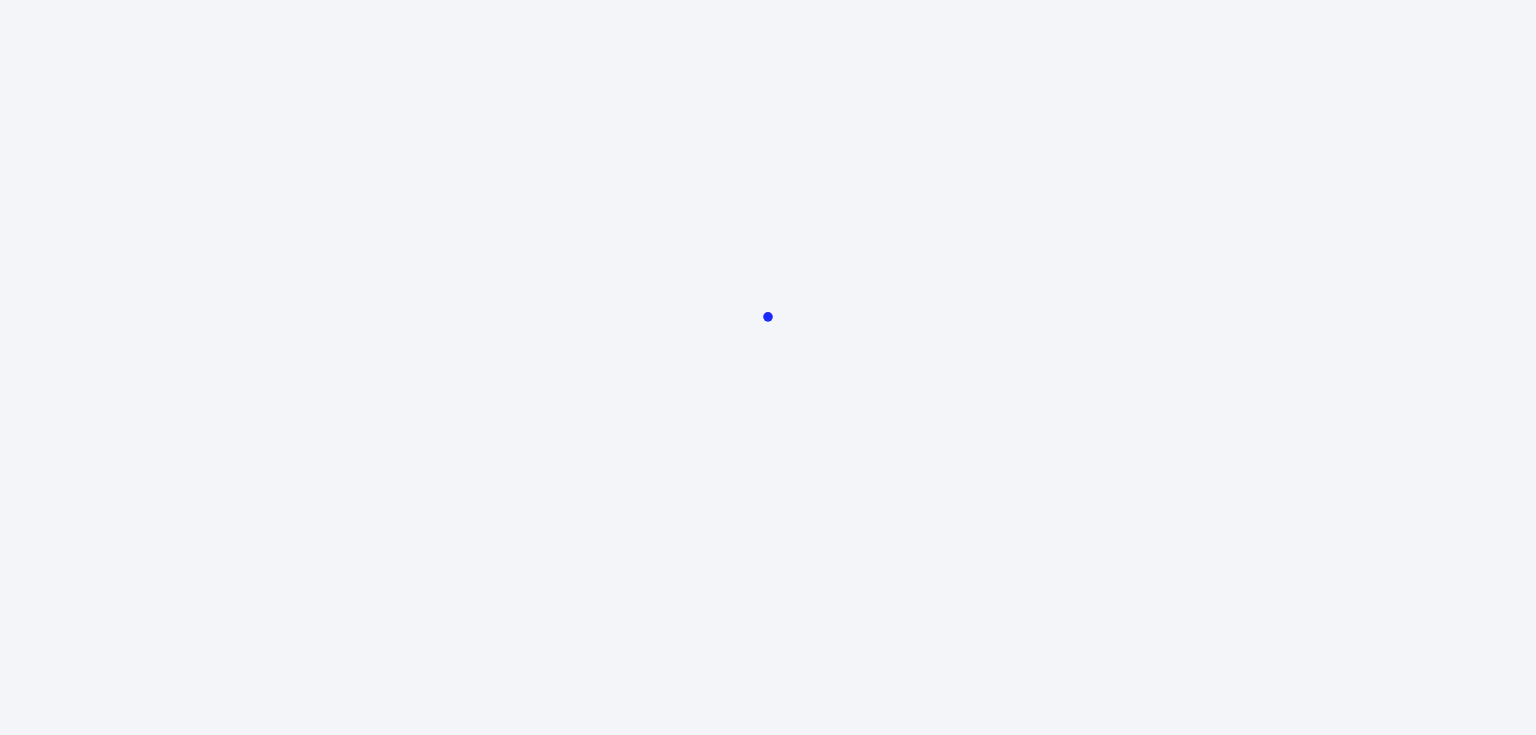 scroll, scrollTop: 0, scrollLeft: 0, axis: both 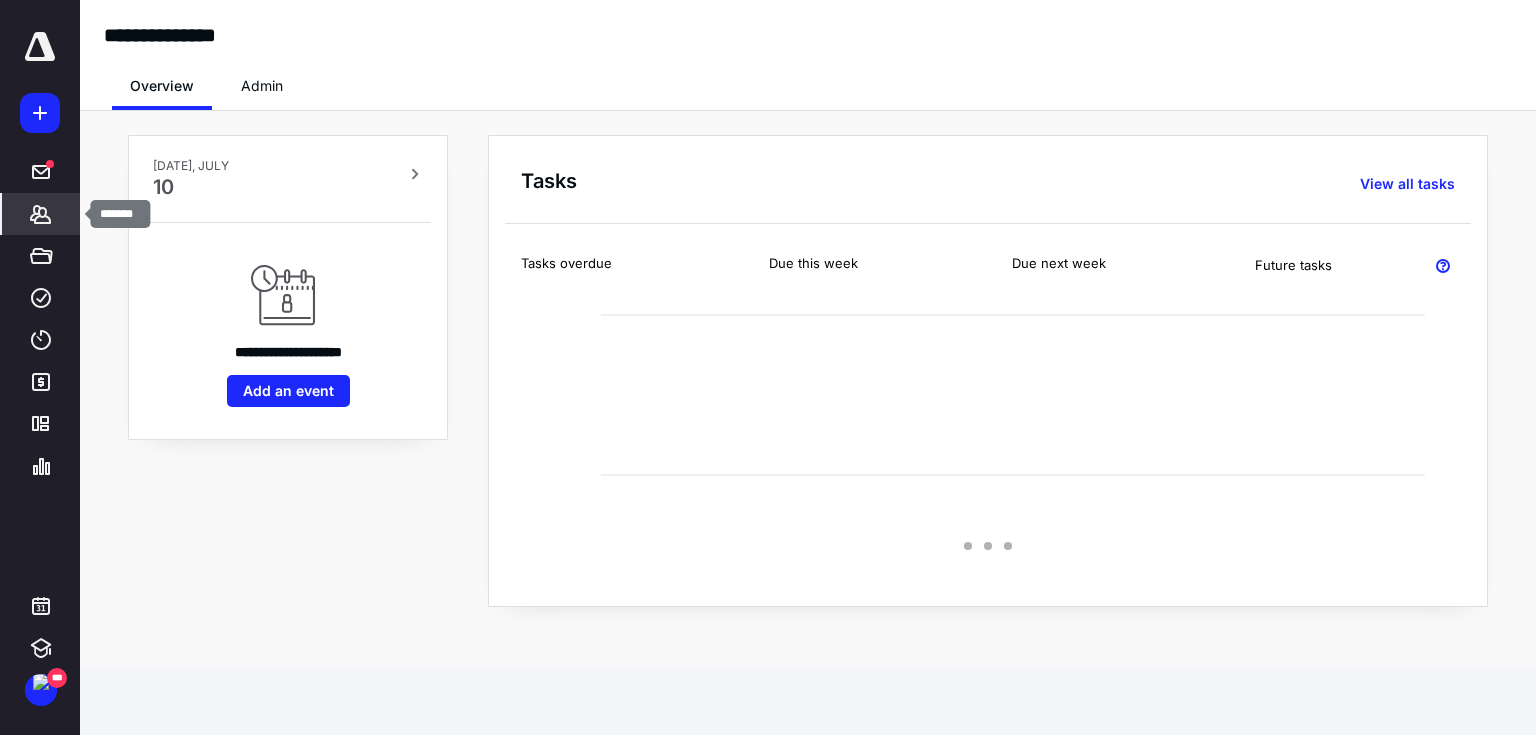 click 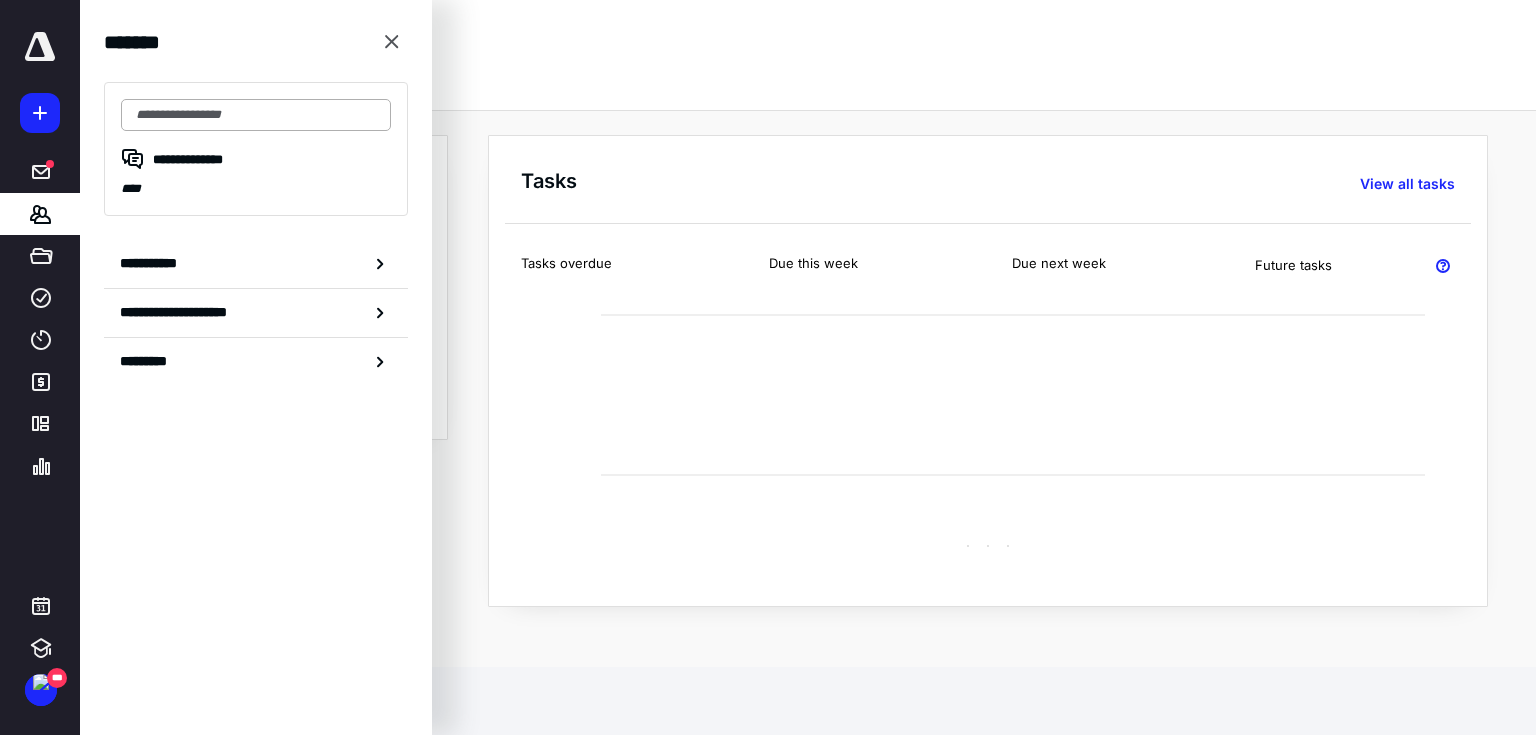 click at bounding box center [256, 115] 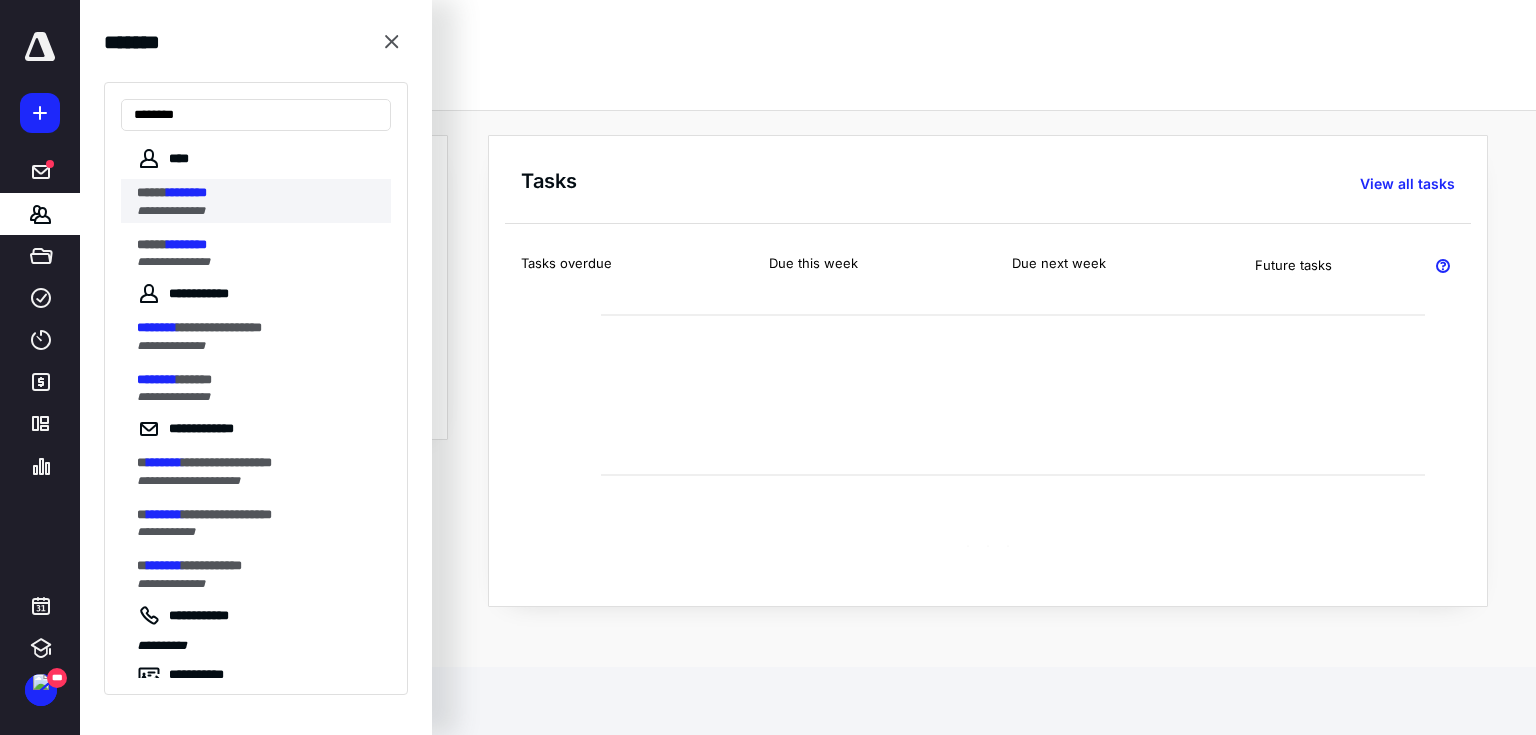 type on "********" 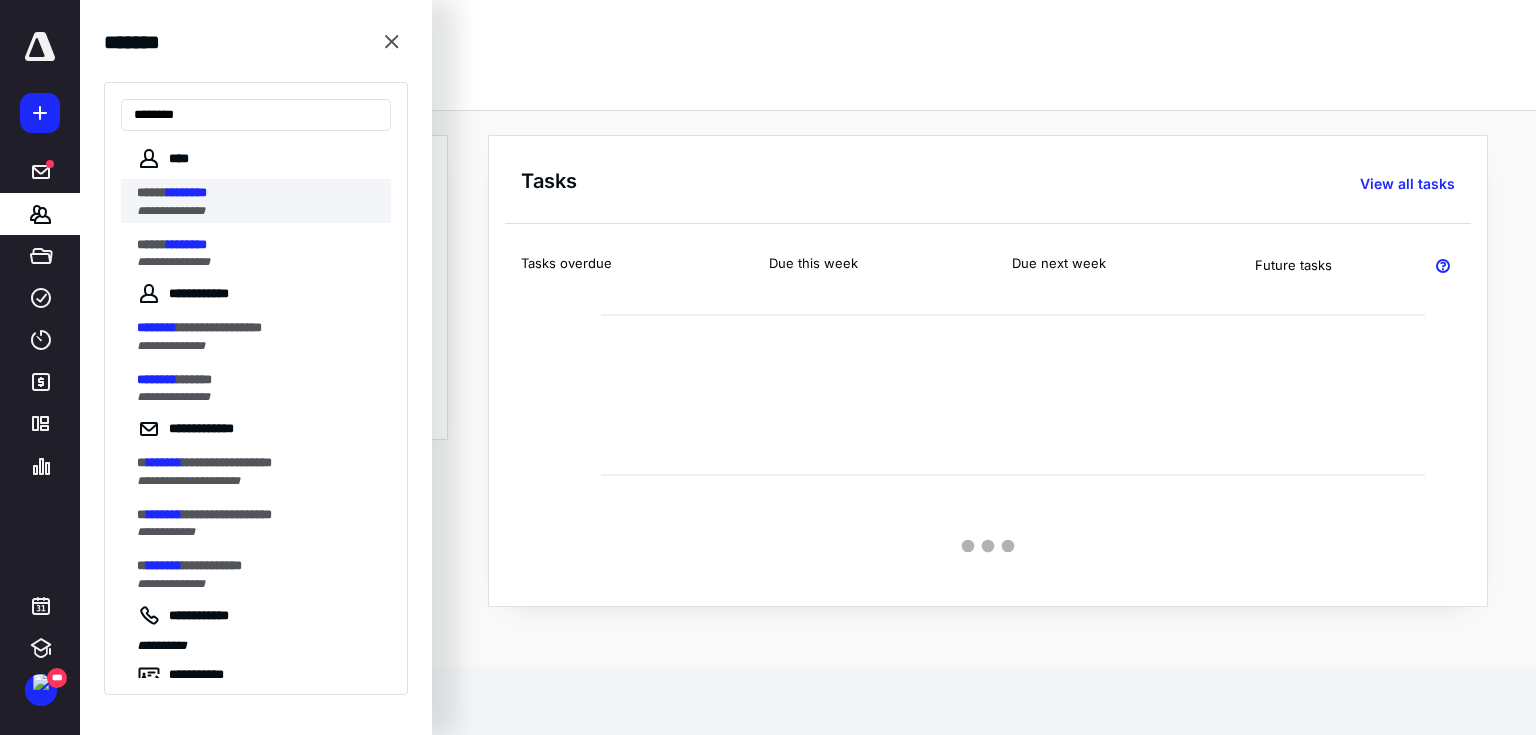 click on "********" at bounding box center [187, 192] 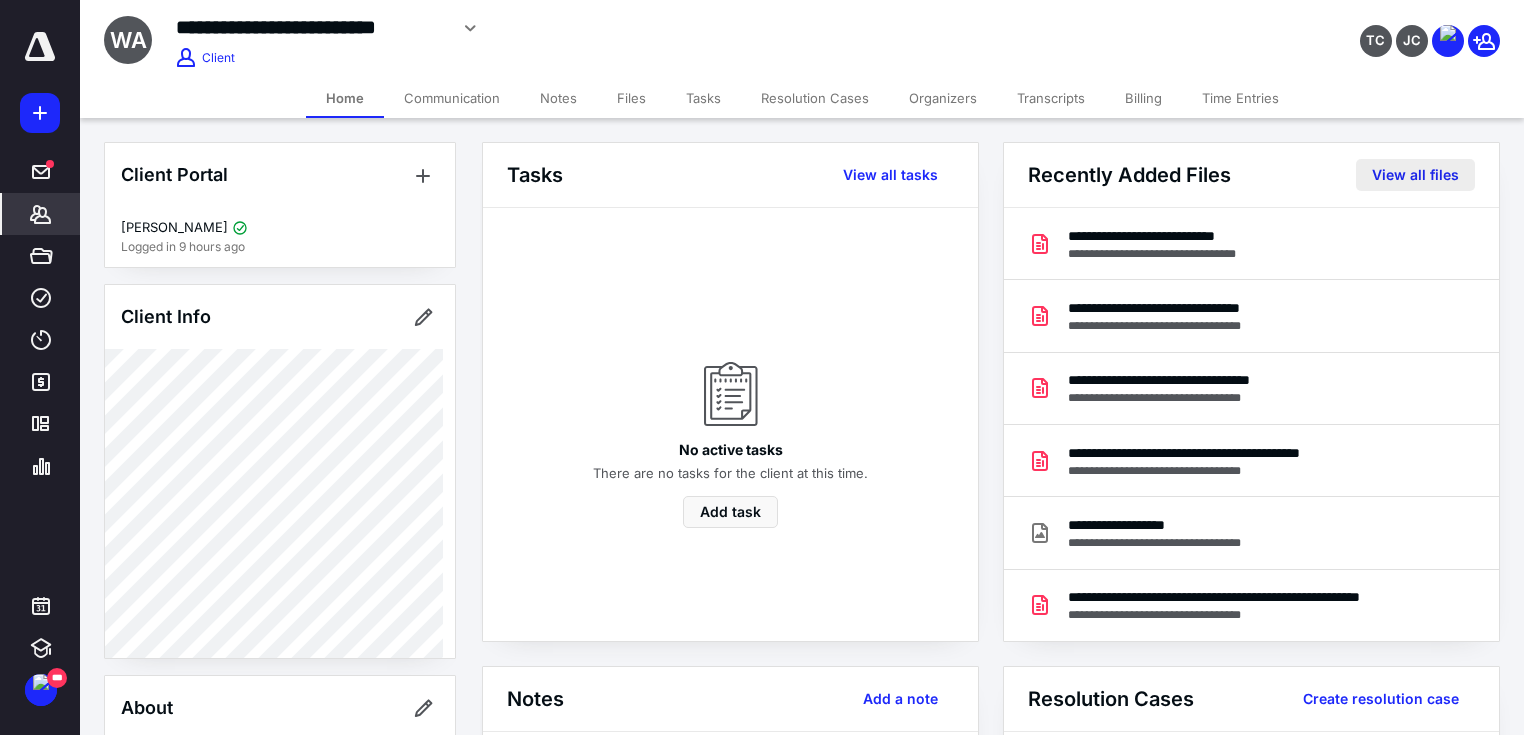 click on "View all files" at bounding box center [1415, 175] 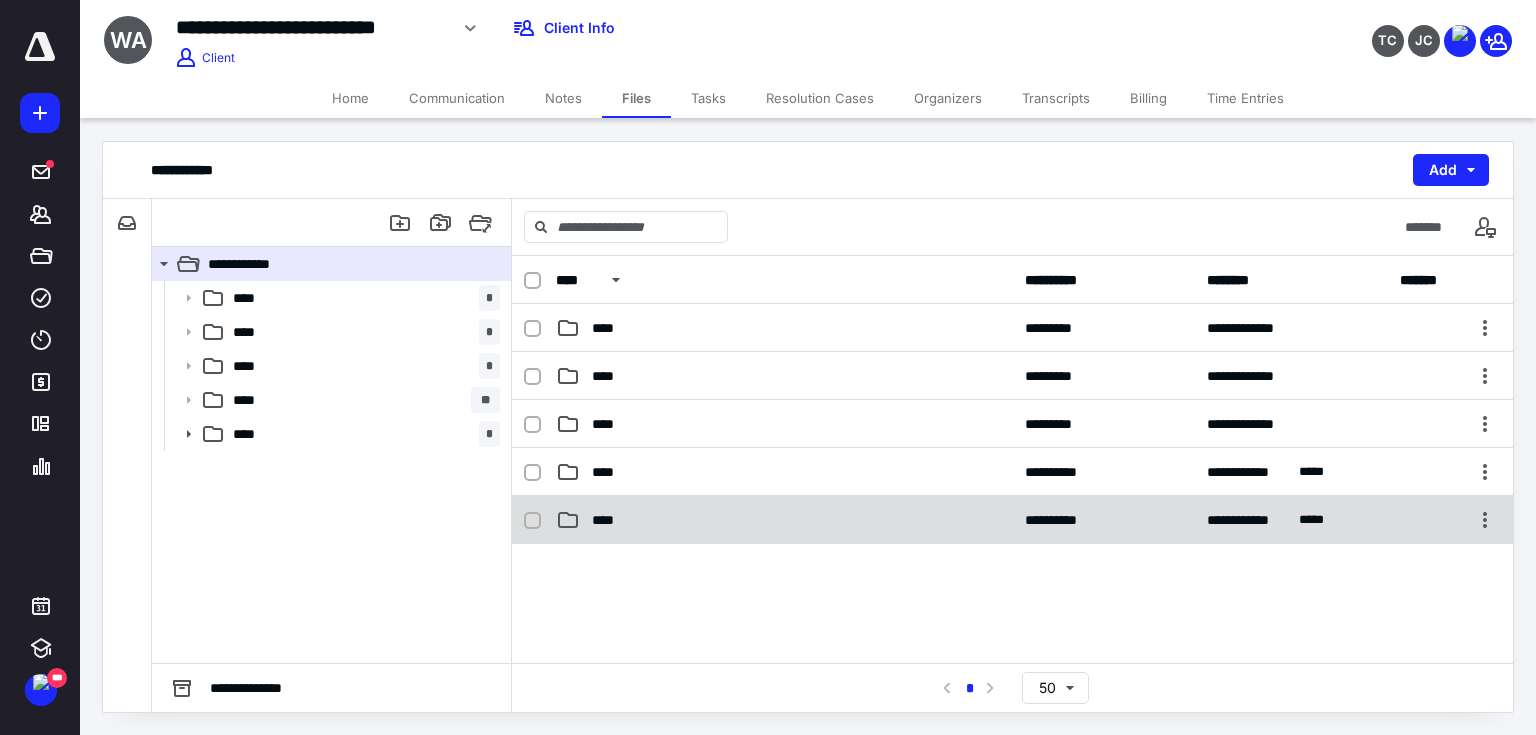 click on "****" at bounding box center (784, 520) 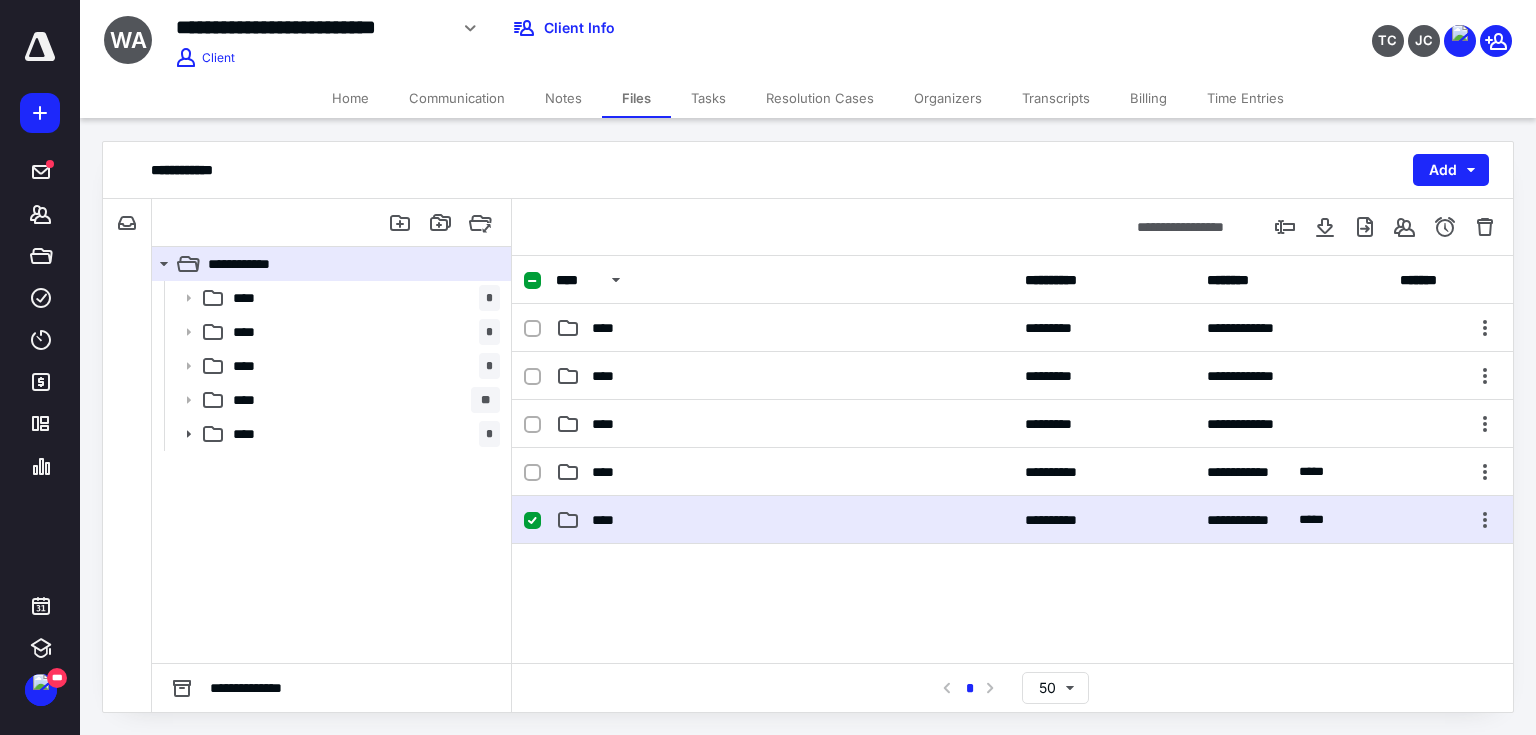 click on "****" at bounding box center (784, 520) 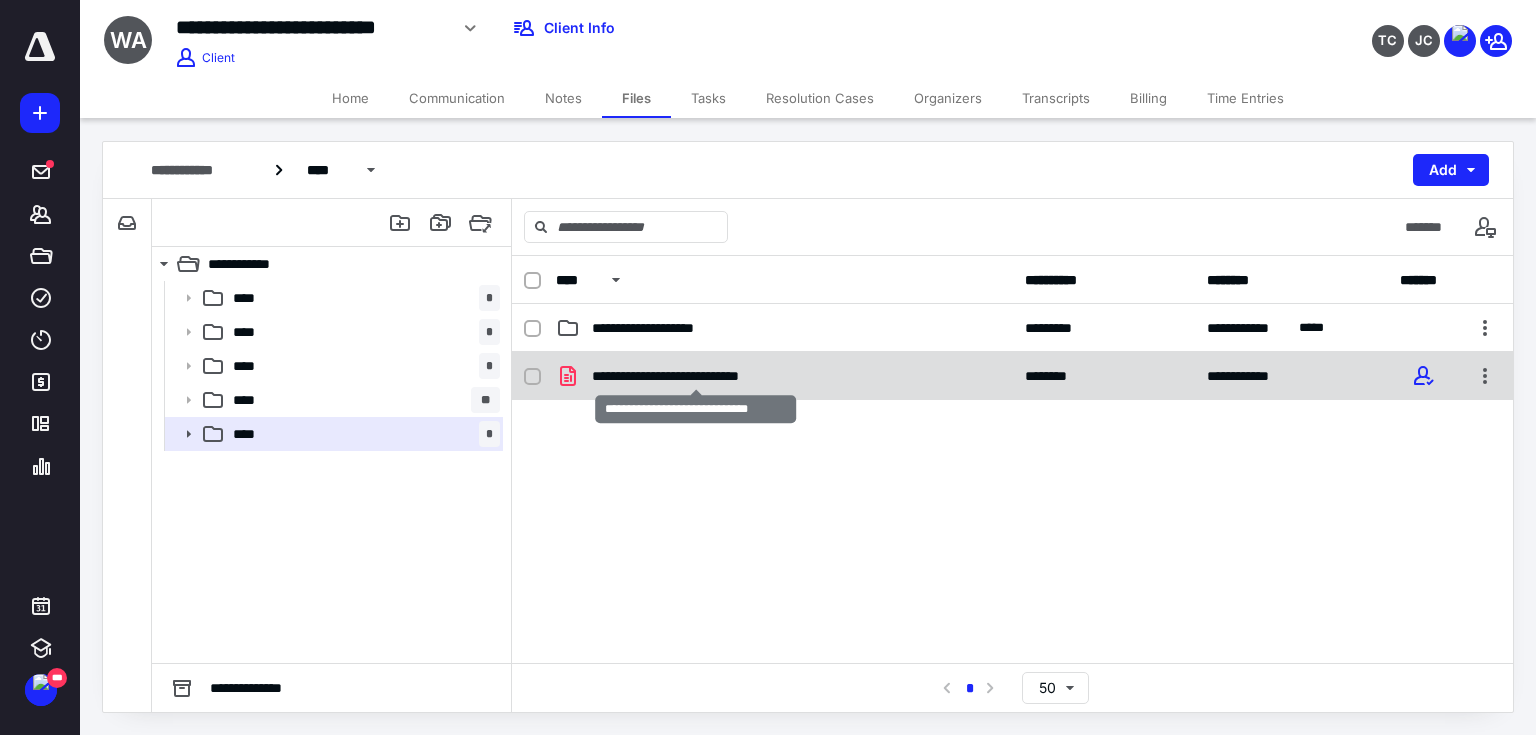 click on "**********" at bounding box center (696, 376) 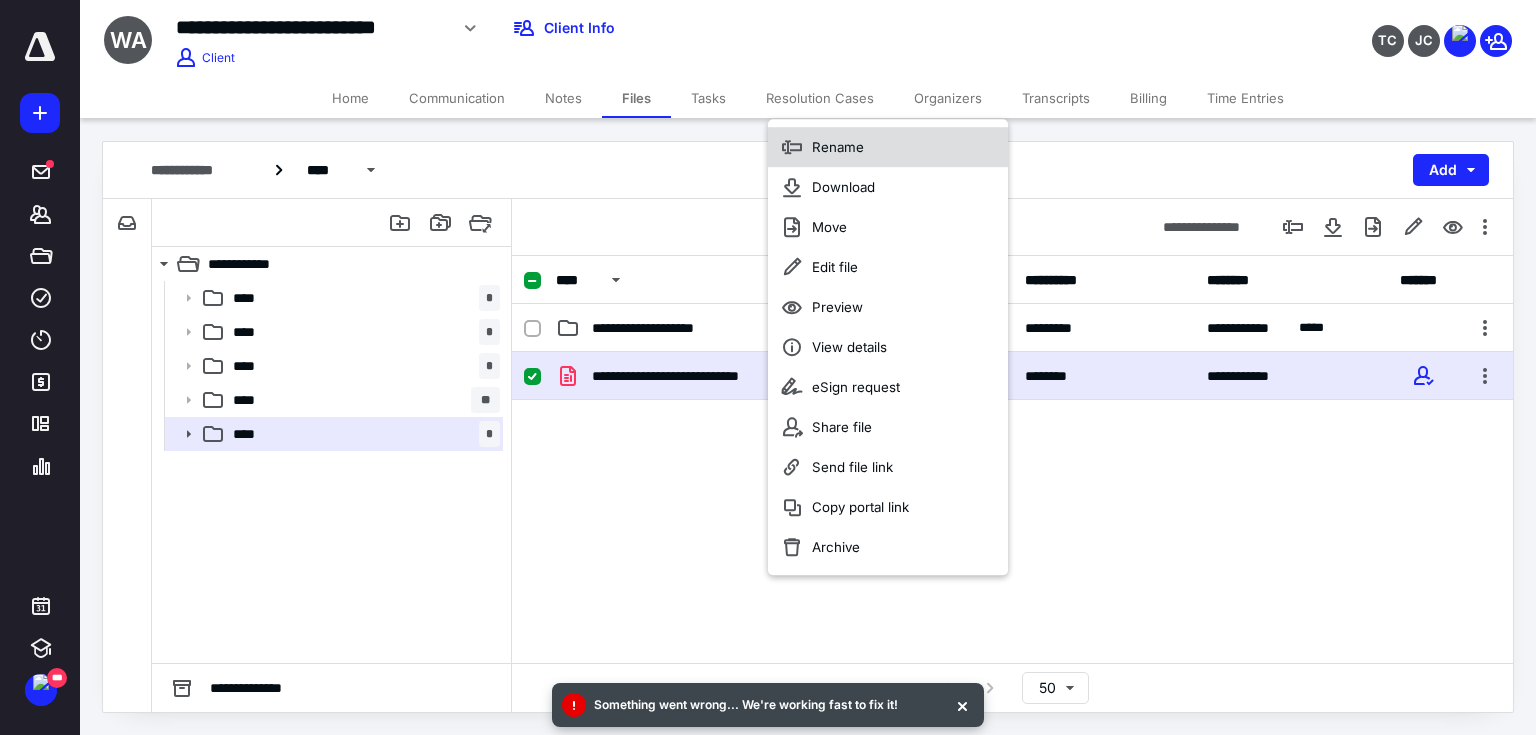 click on "Rename" at bounding box center [888, 147] 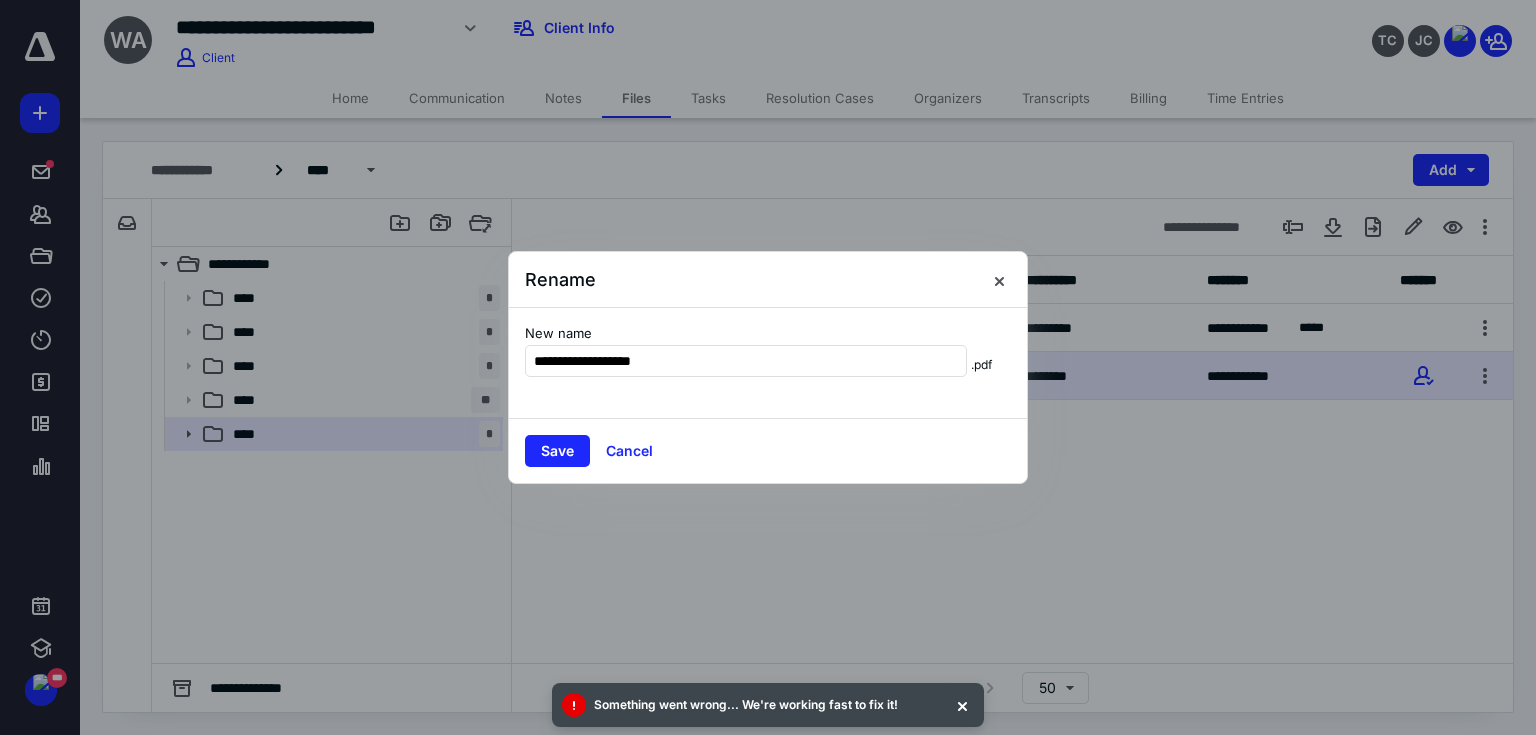 type on "**********" 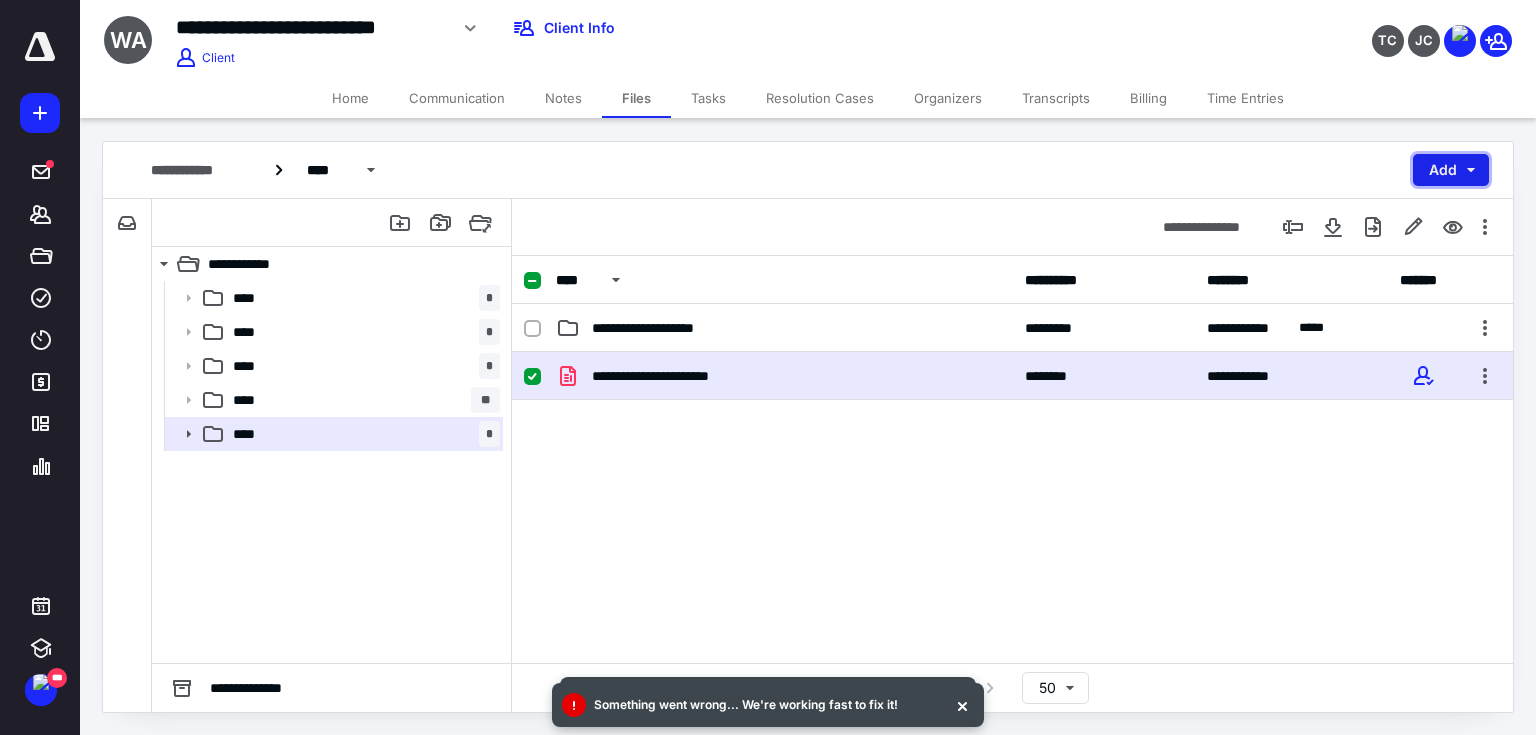 click on "Add" at bounding box center [1451, 170] 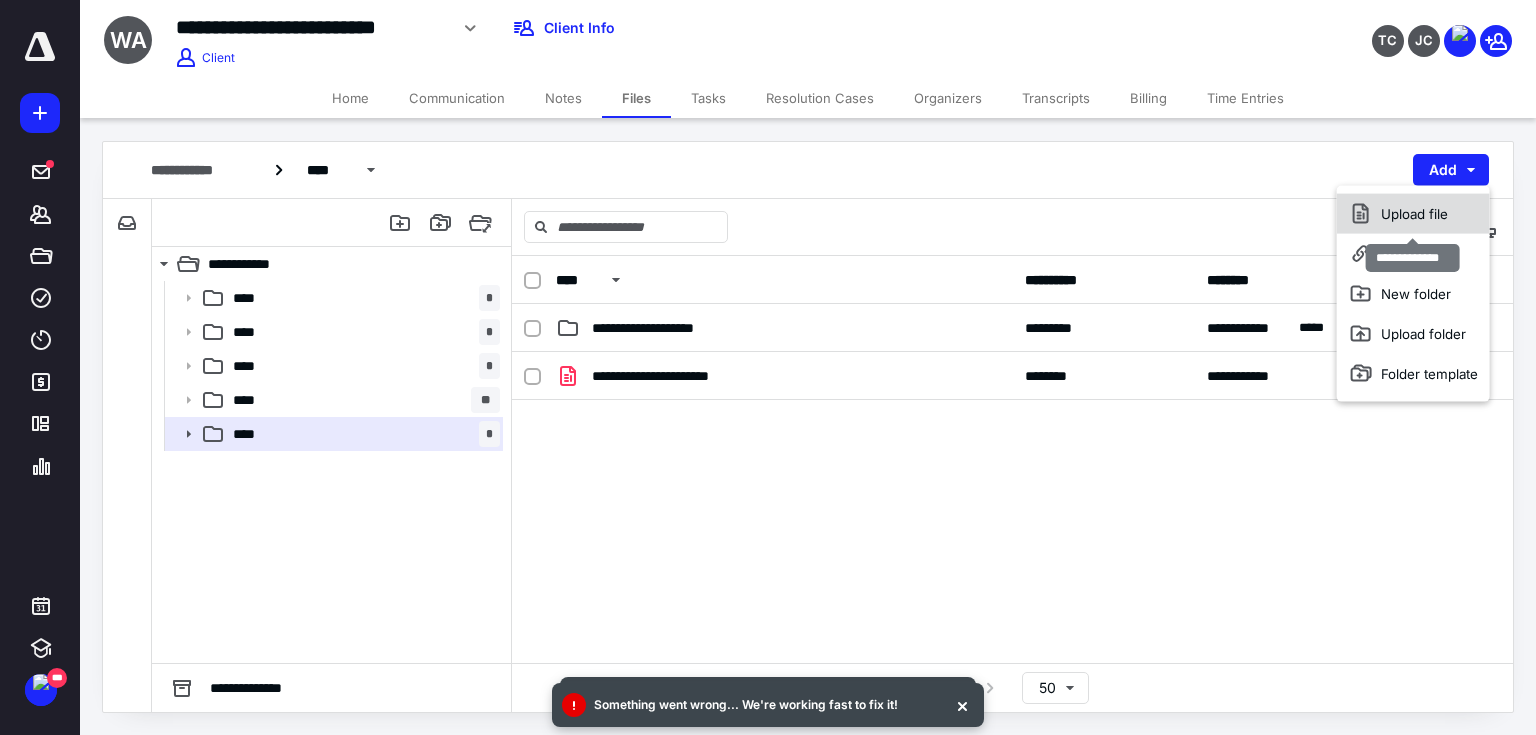 click on "Upload file" at bounding box center (1413, 214) 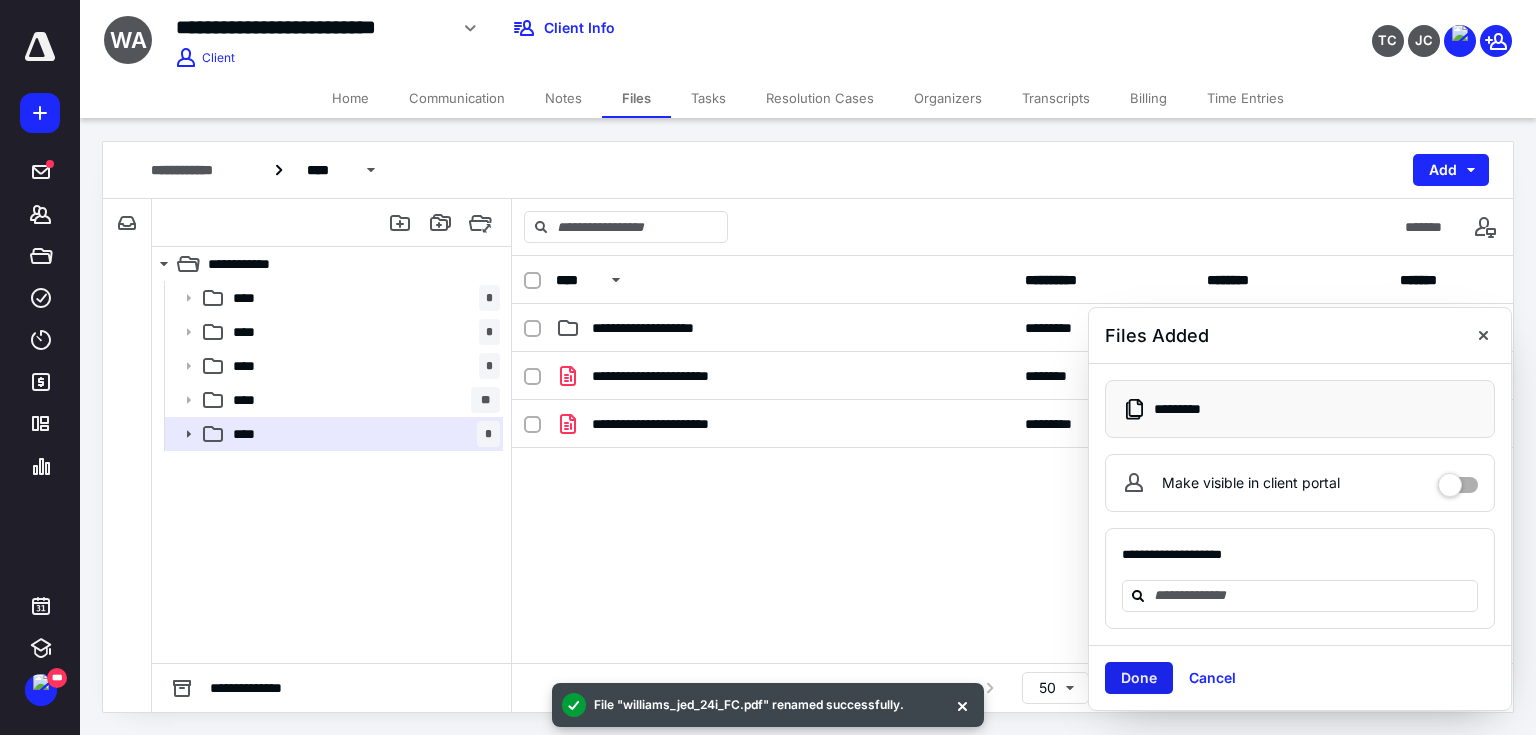 click on "Done" at bounding box center [1139, 678] 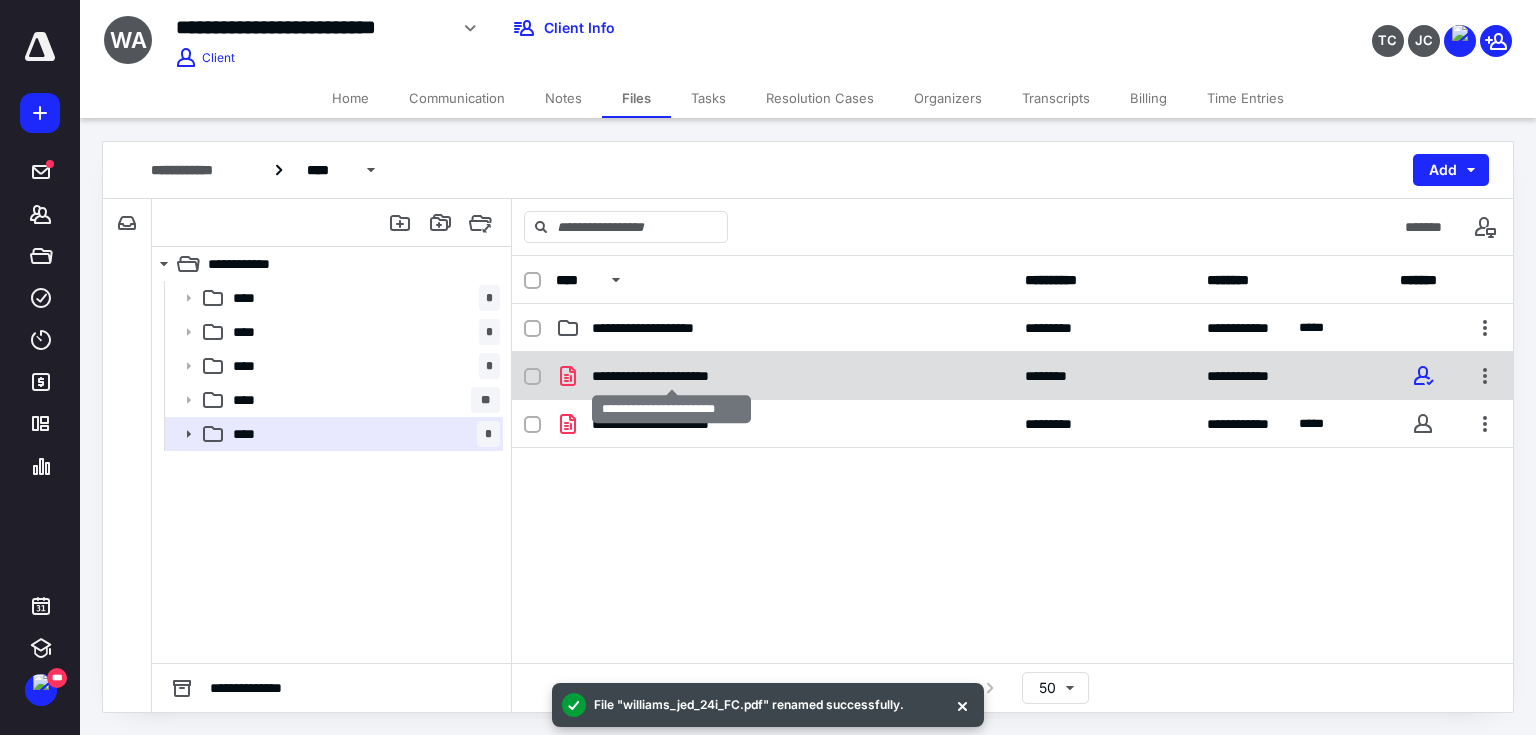 click on "**********" at bounding box center (671, 376) 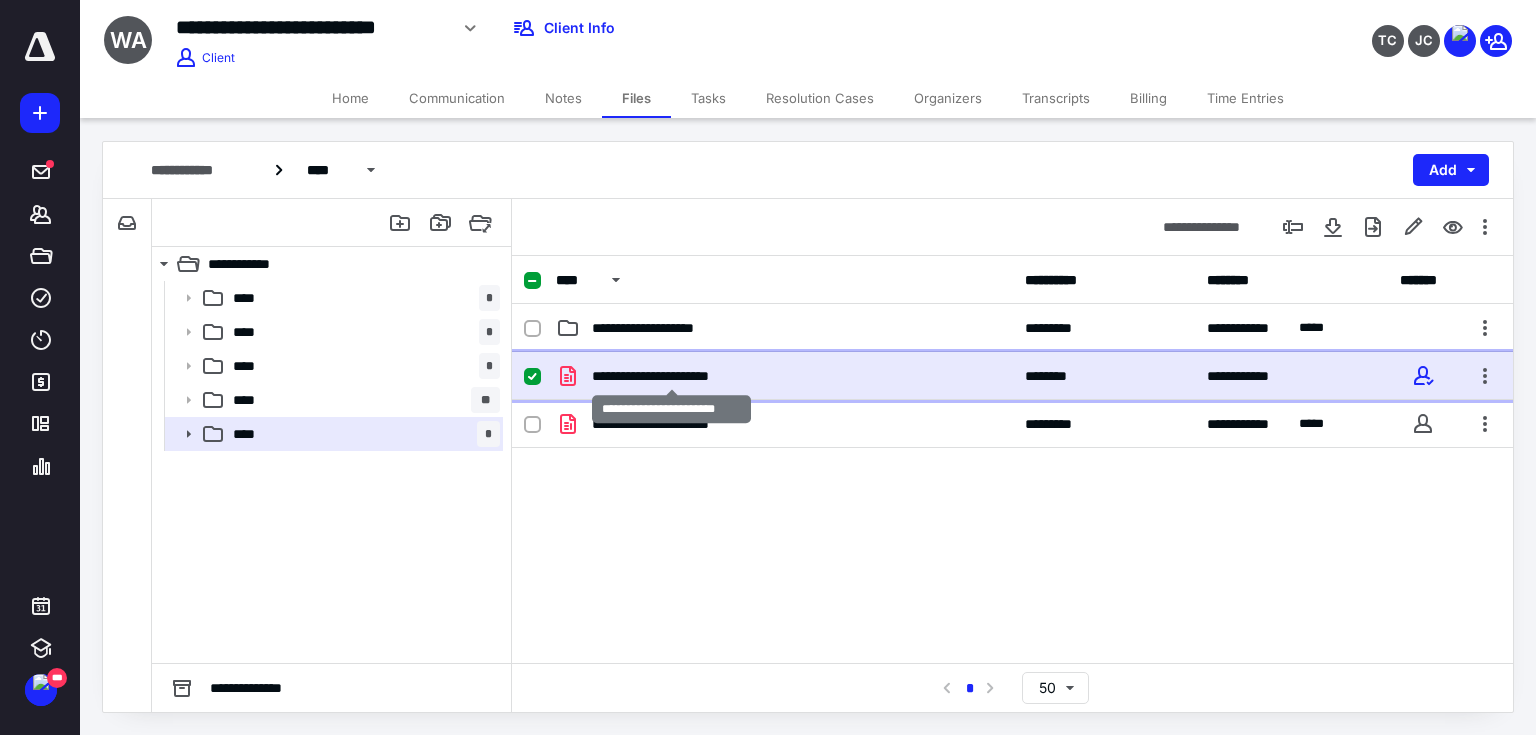 click on "**********" at bounding box center [671, 376] 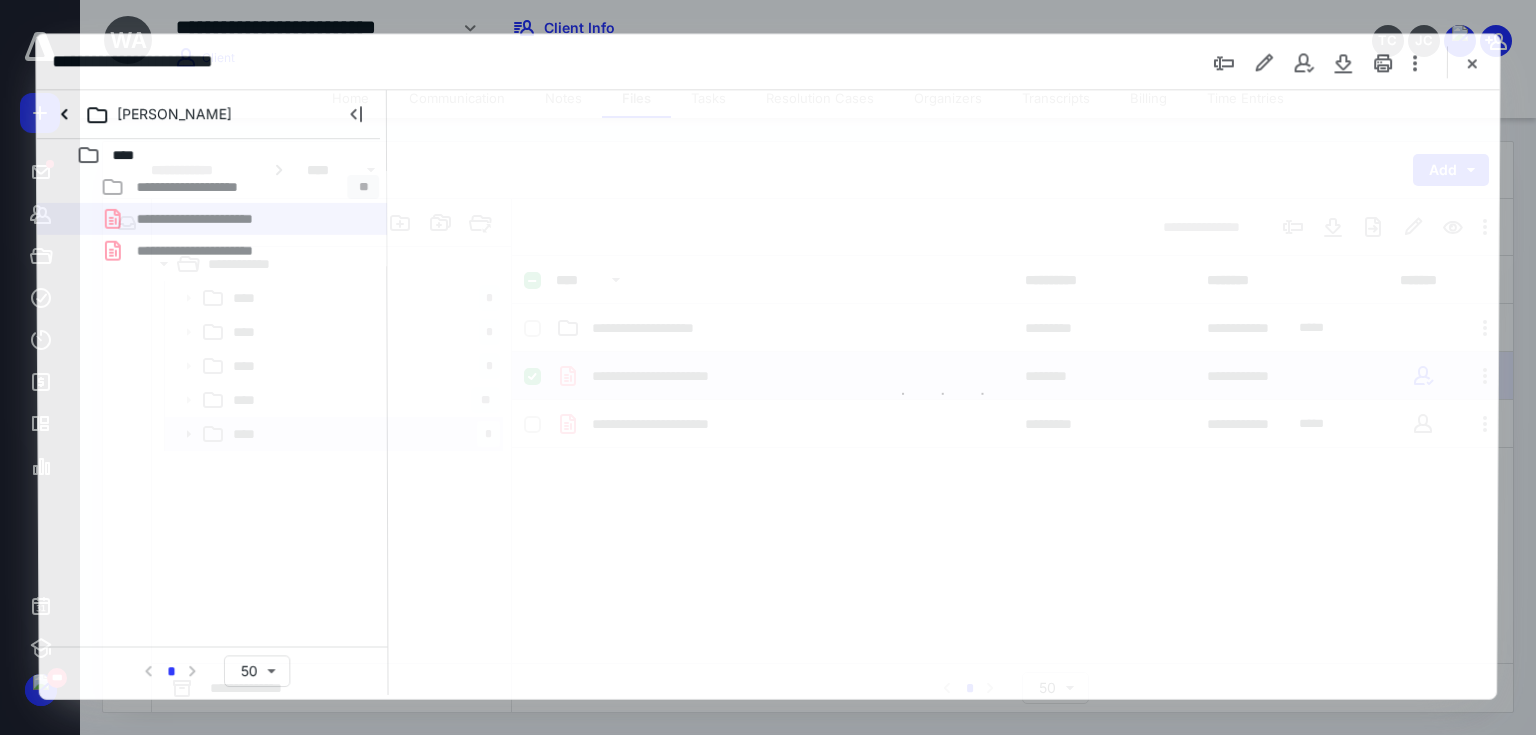scroll, scrollTop: 0, scrollLeft: 0, axis: both 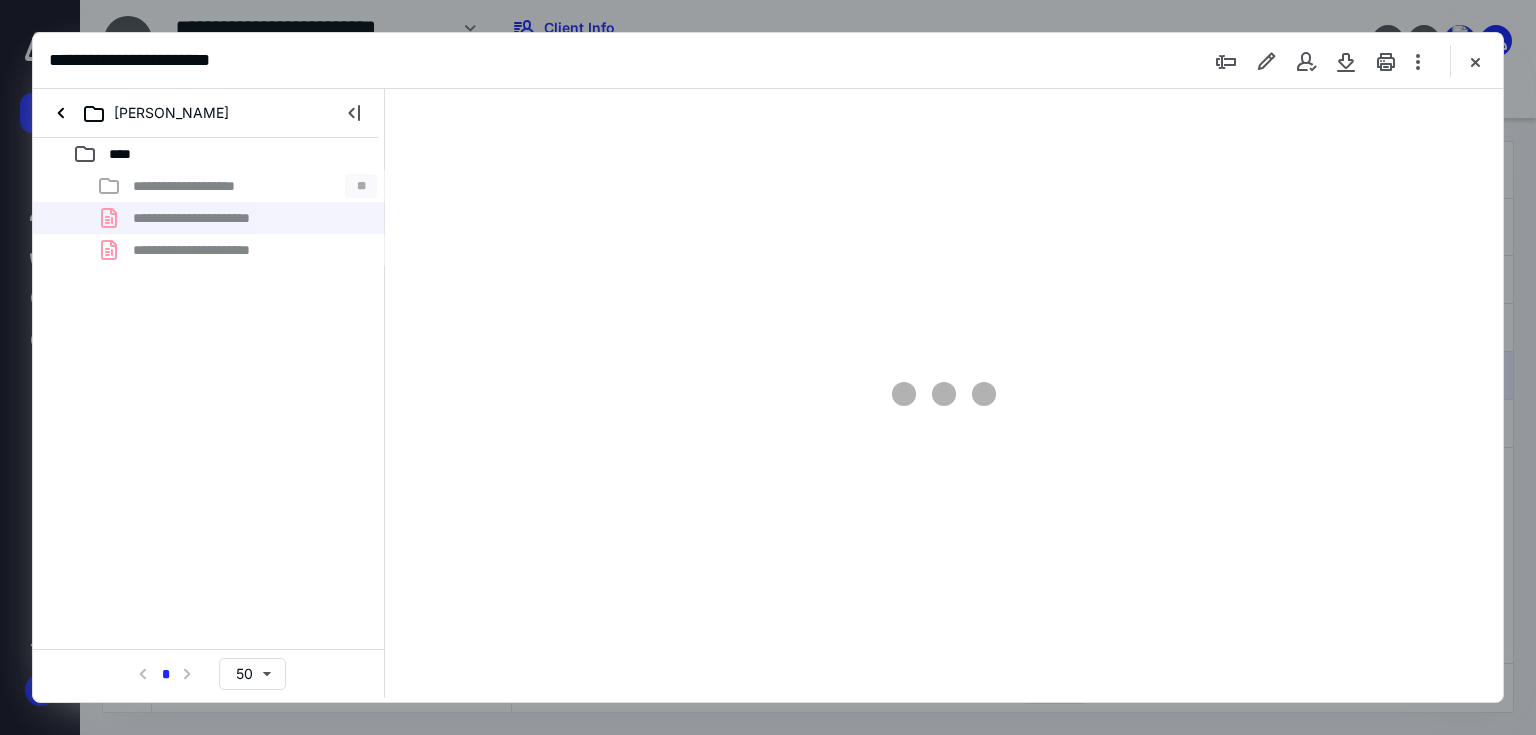 type on "67" 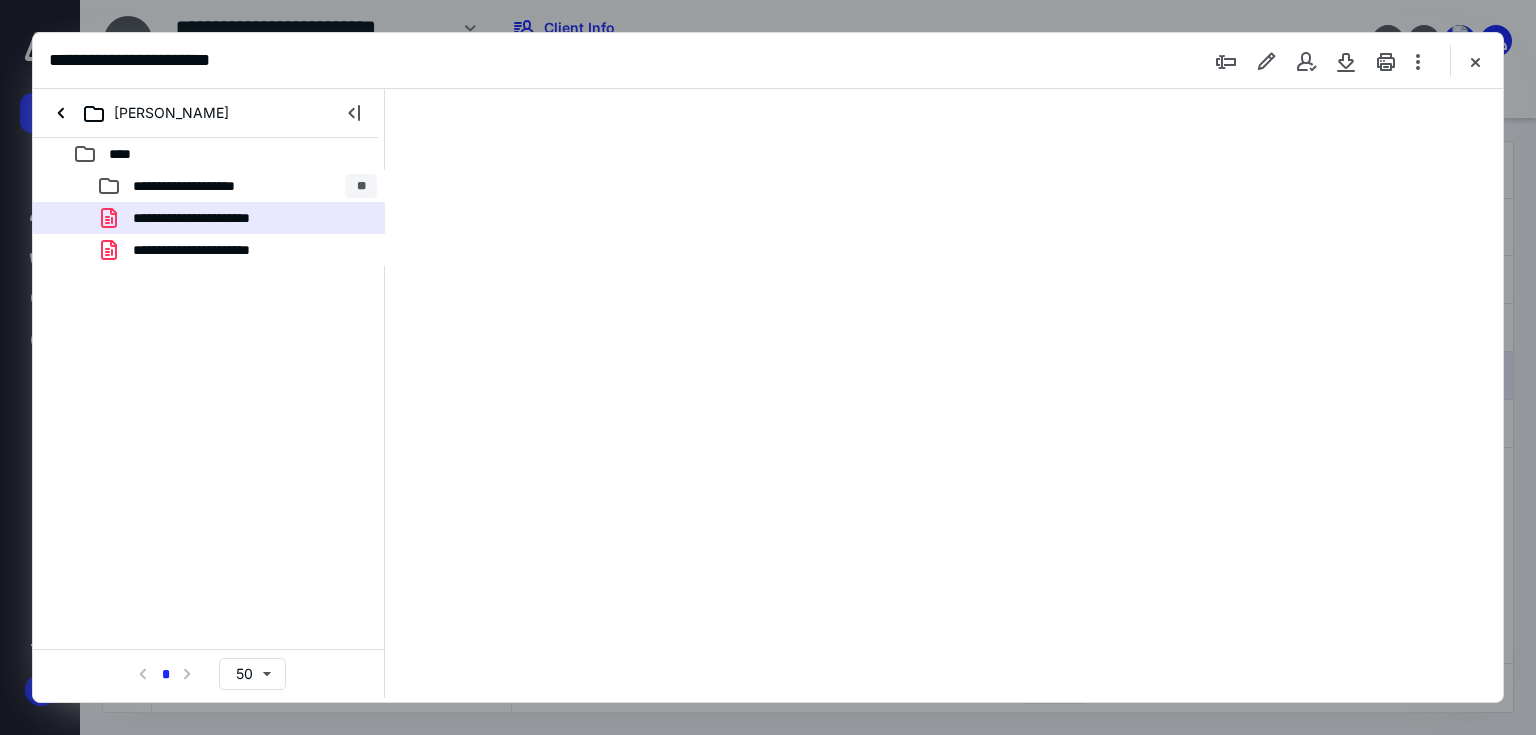 scroll, scrollTop: 79, scrollLeft: 0, axis: vertical 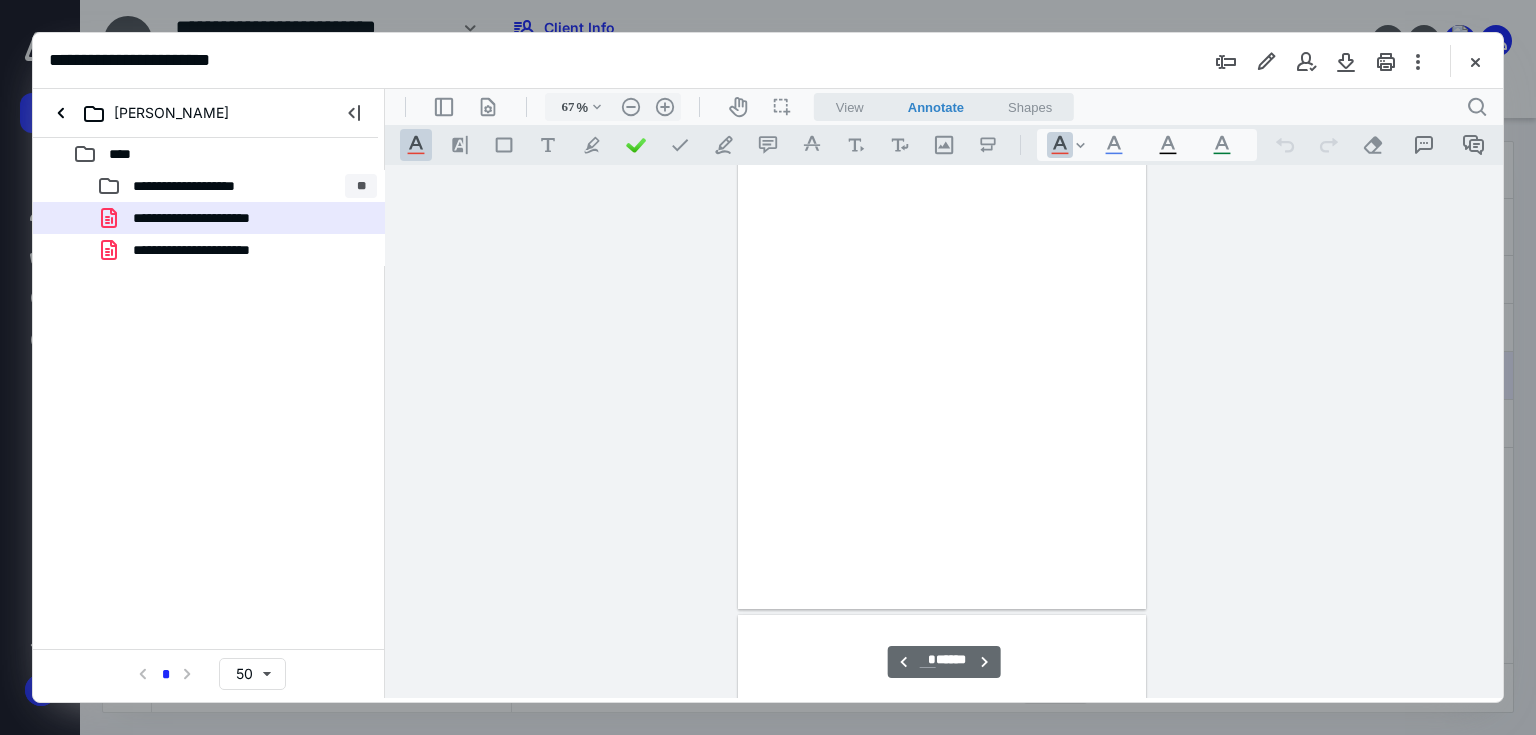 type on "*" 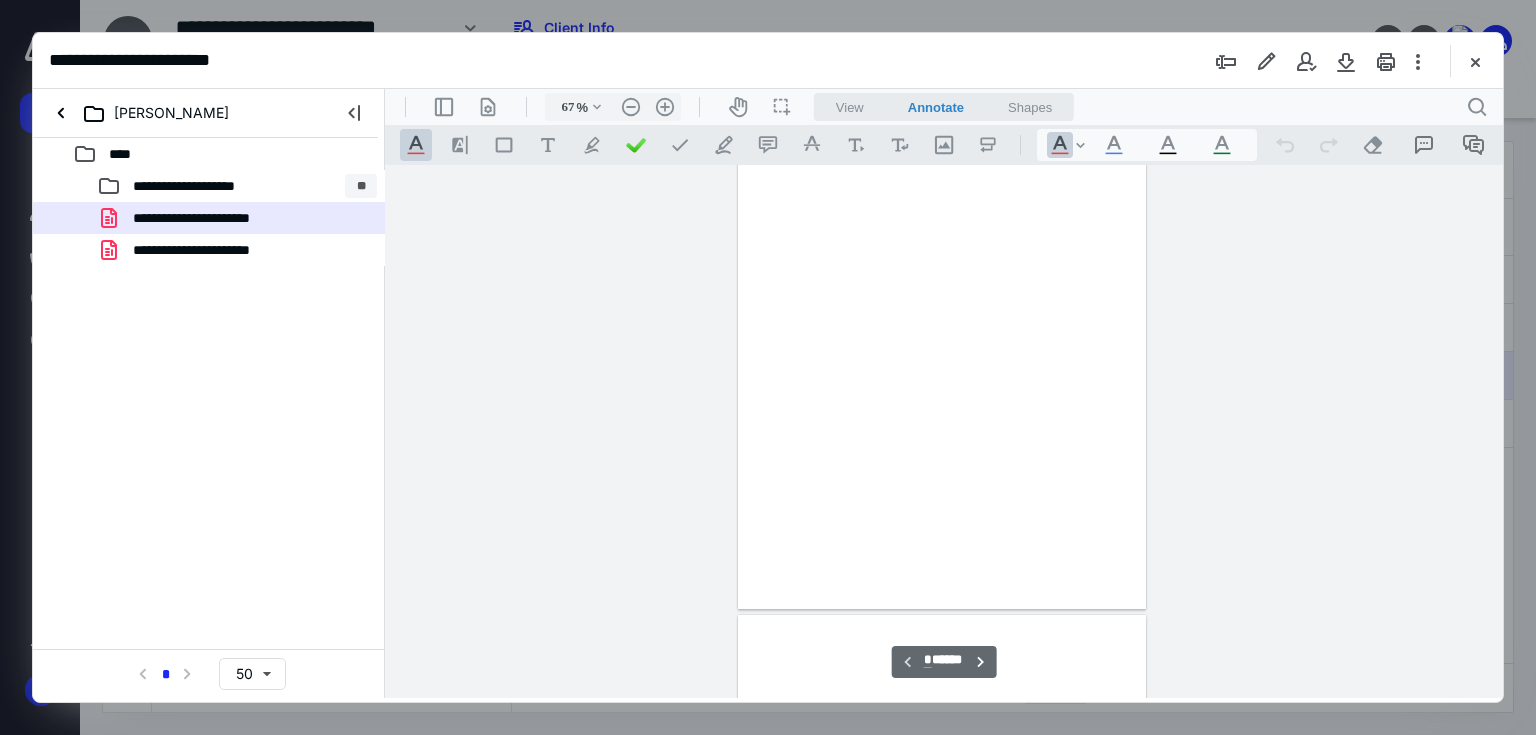 scroll, scrollTop: 0, scrollLeft: 0, axis: both 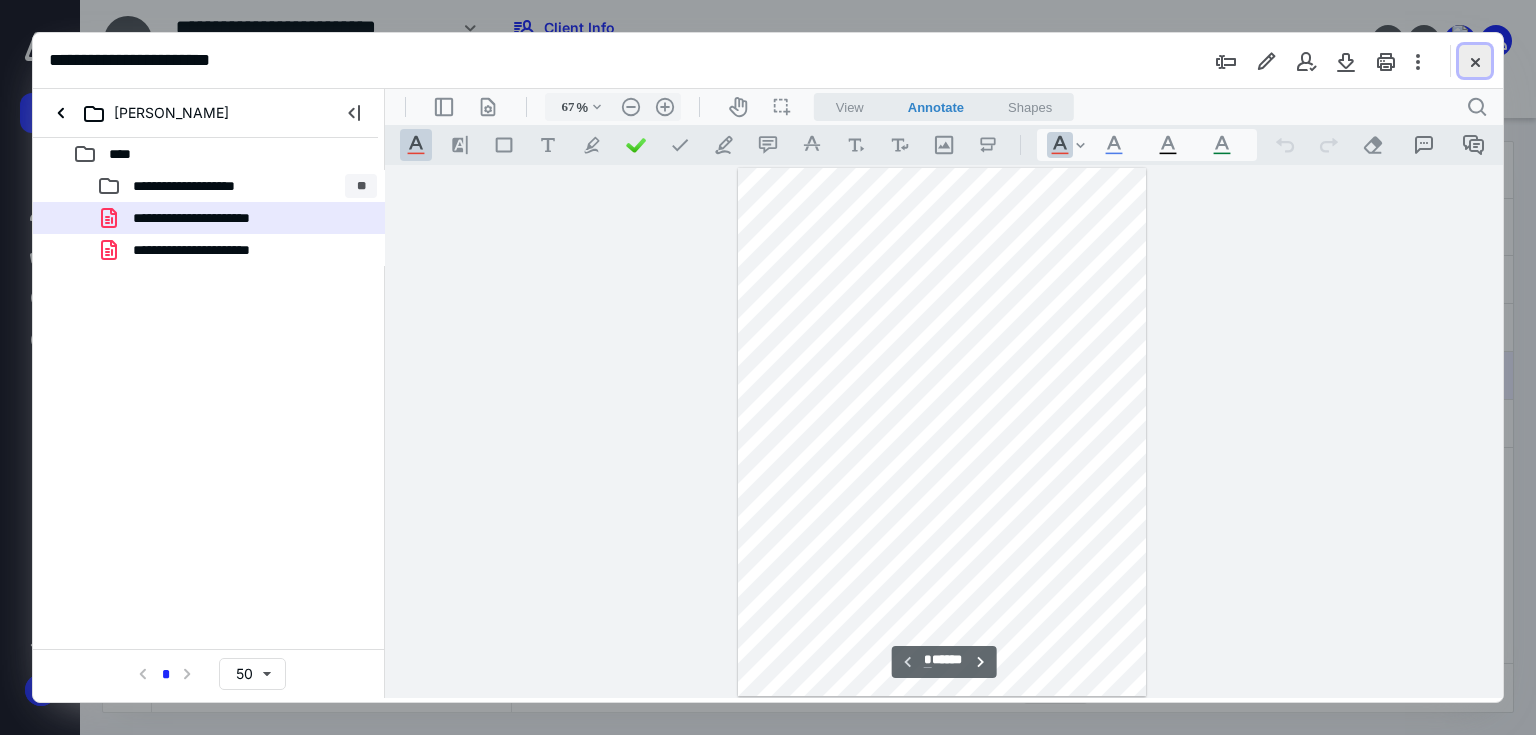 click at bounding box center [1475, 61] 